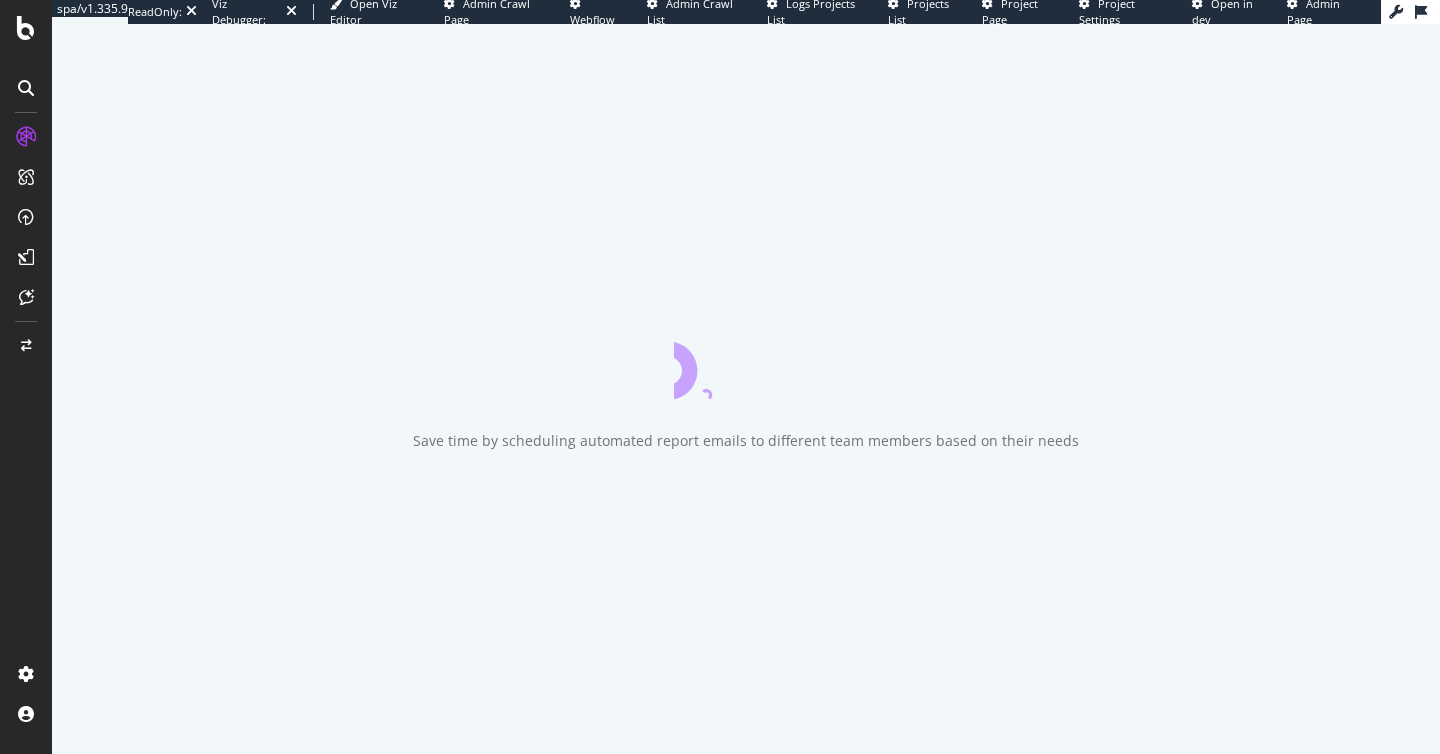 scroll, scrollTop: 0, scrollLeft: 0, axis: both 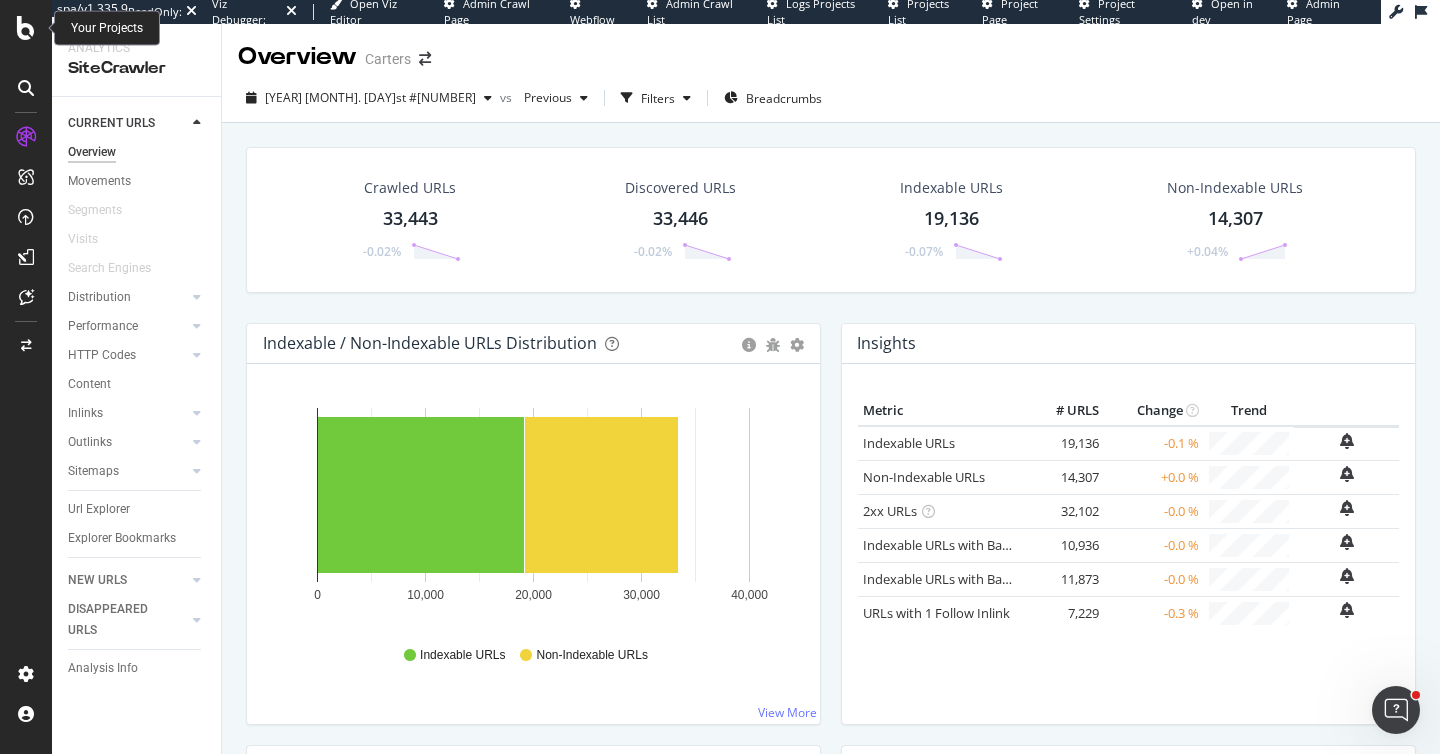 click at bounding box center [26, 28] 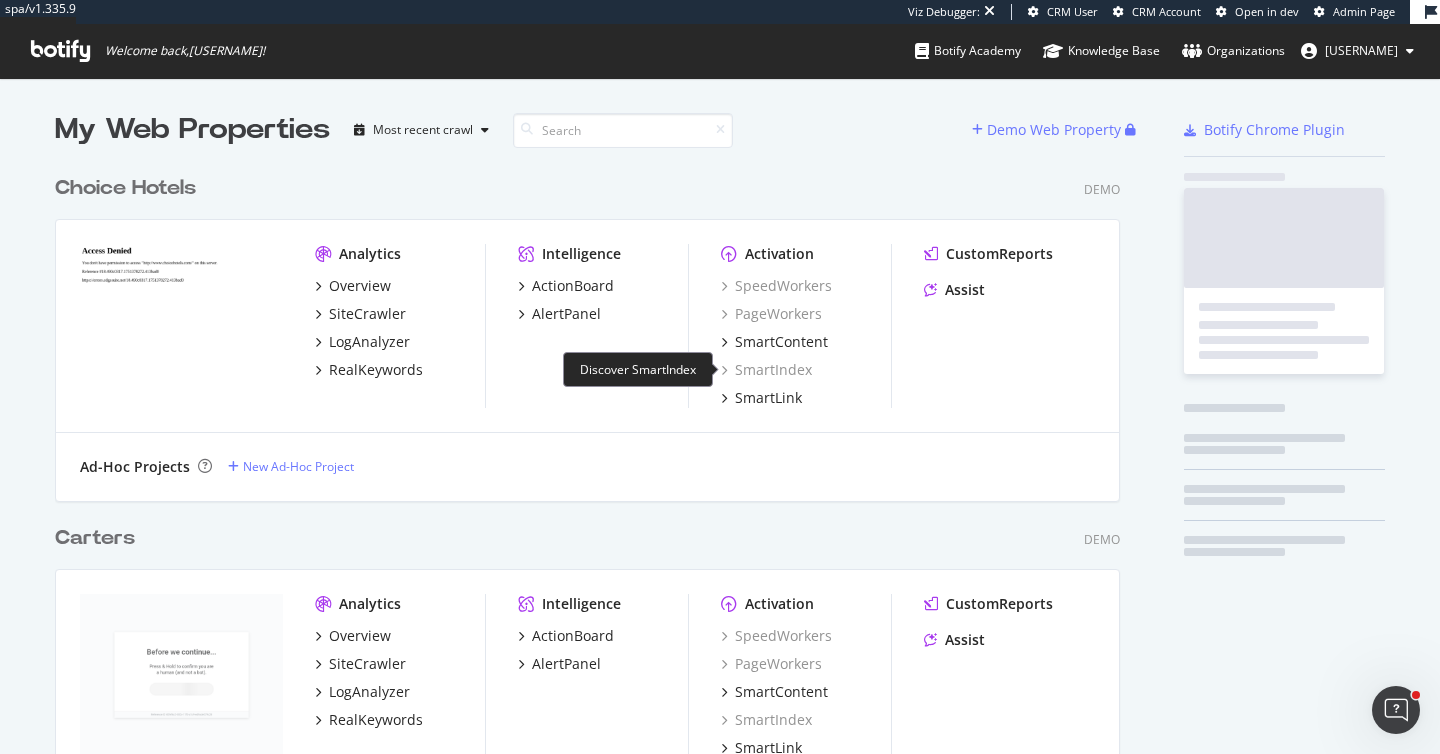 scroll, scrollTop: 1, scrollLeft: 1, axis: both 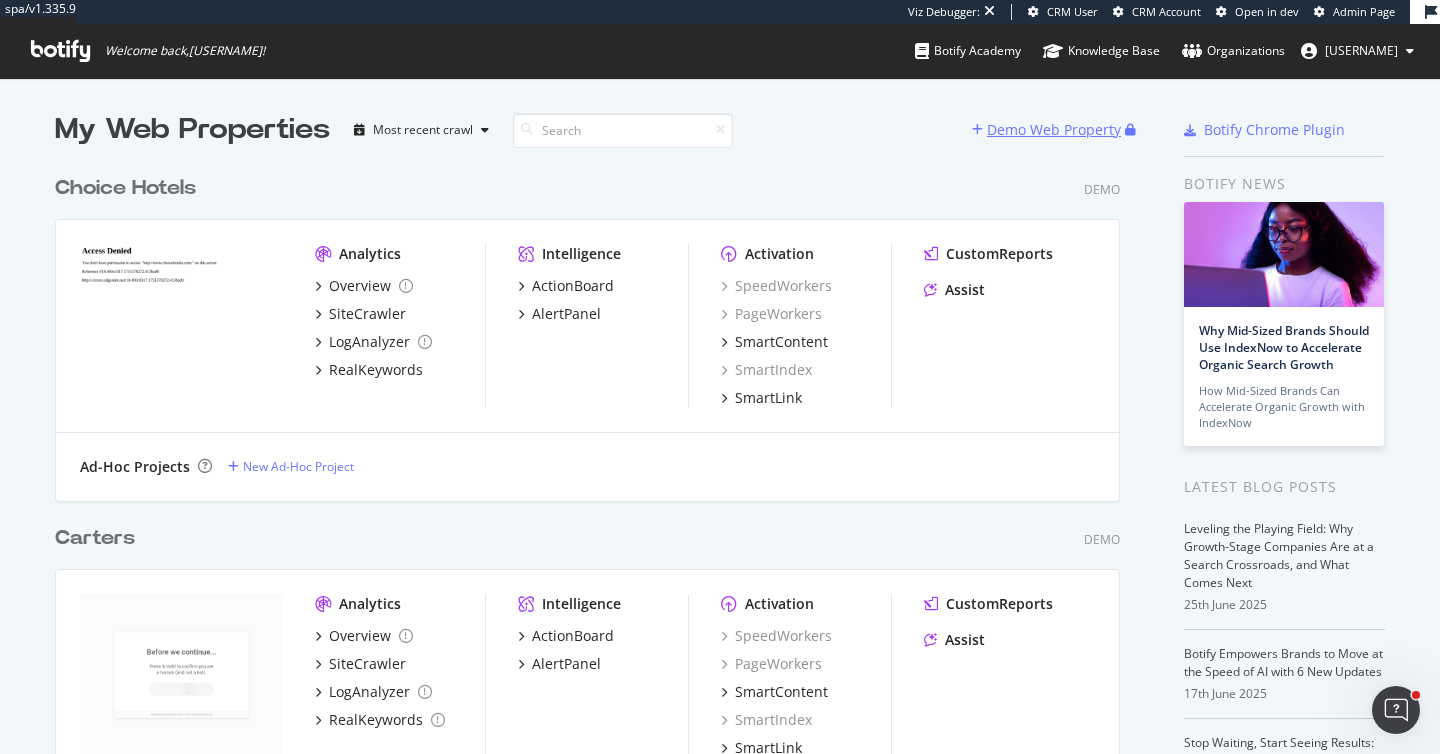 click on "Demo Web Property" at bounding box center [1048, 130] 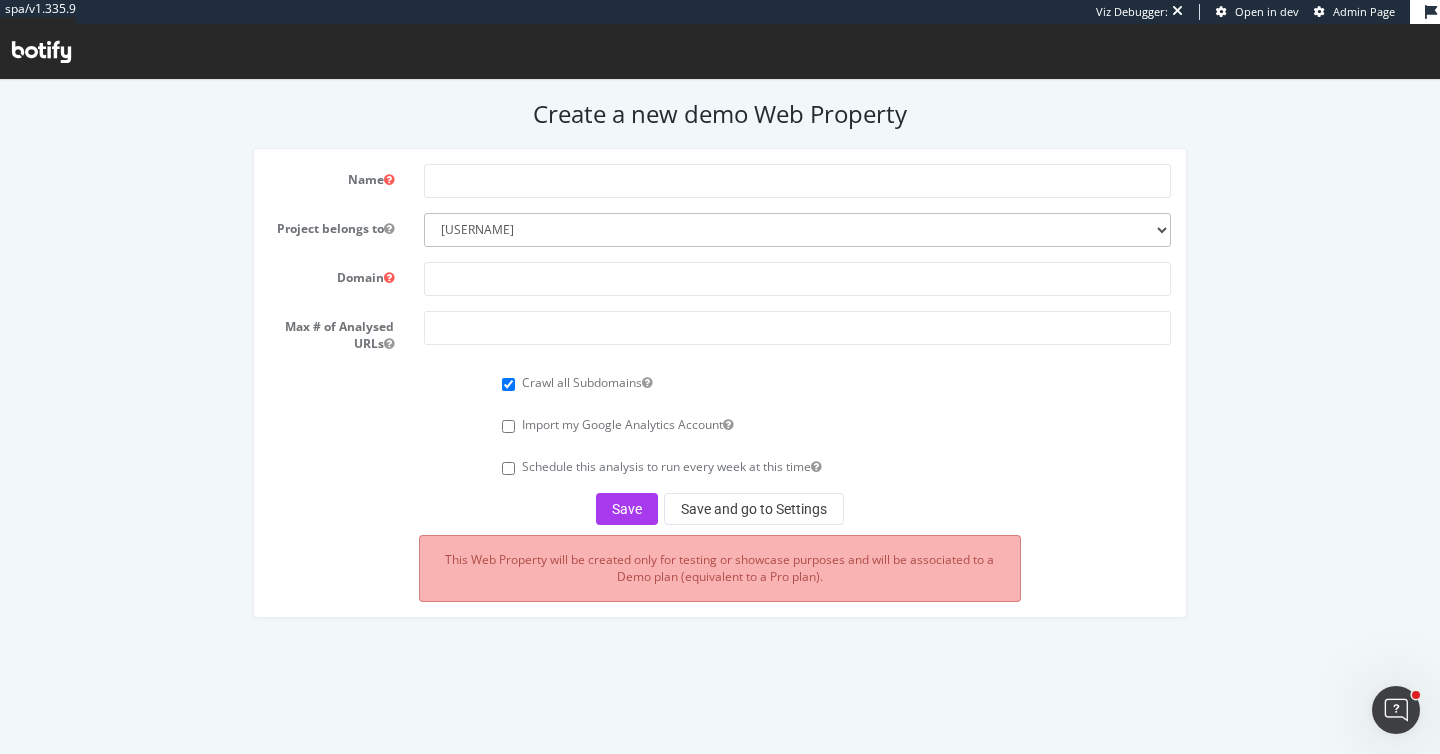scroll, scrollTop: 0, scrollLeft: 0, axis: both 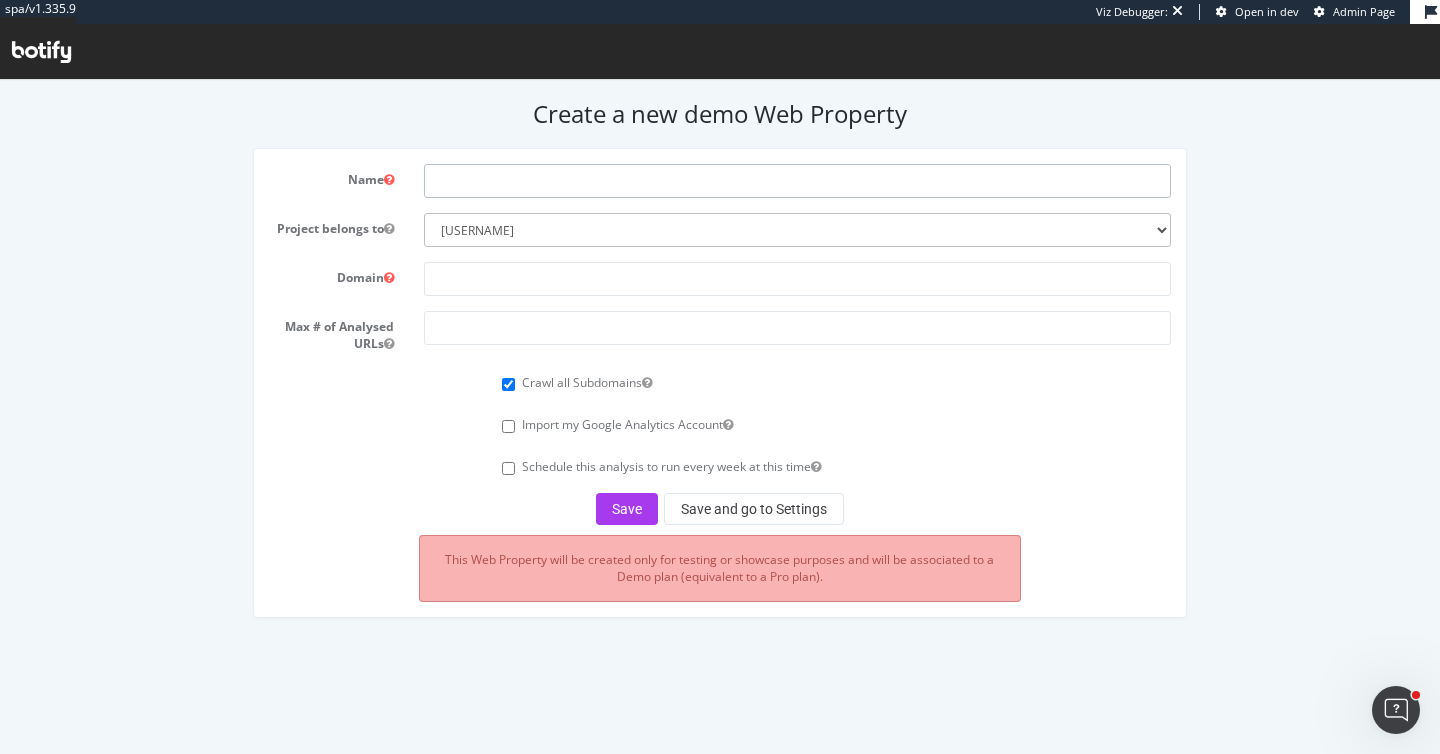 click at bounding box center (797, 181) 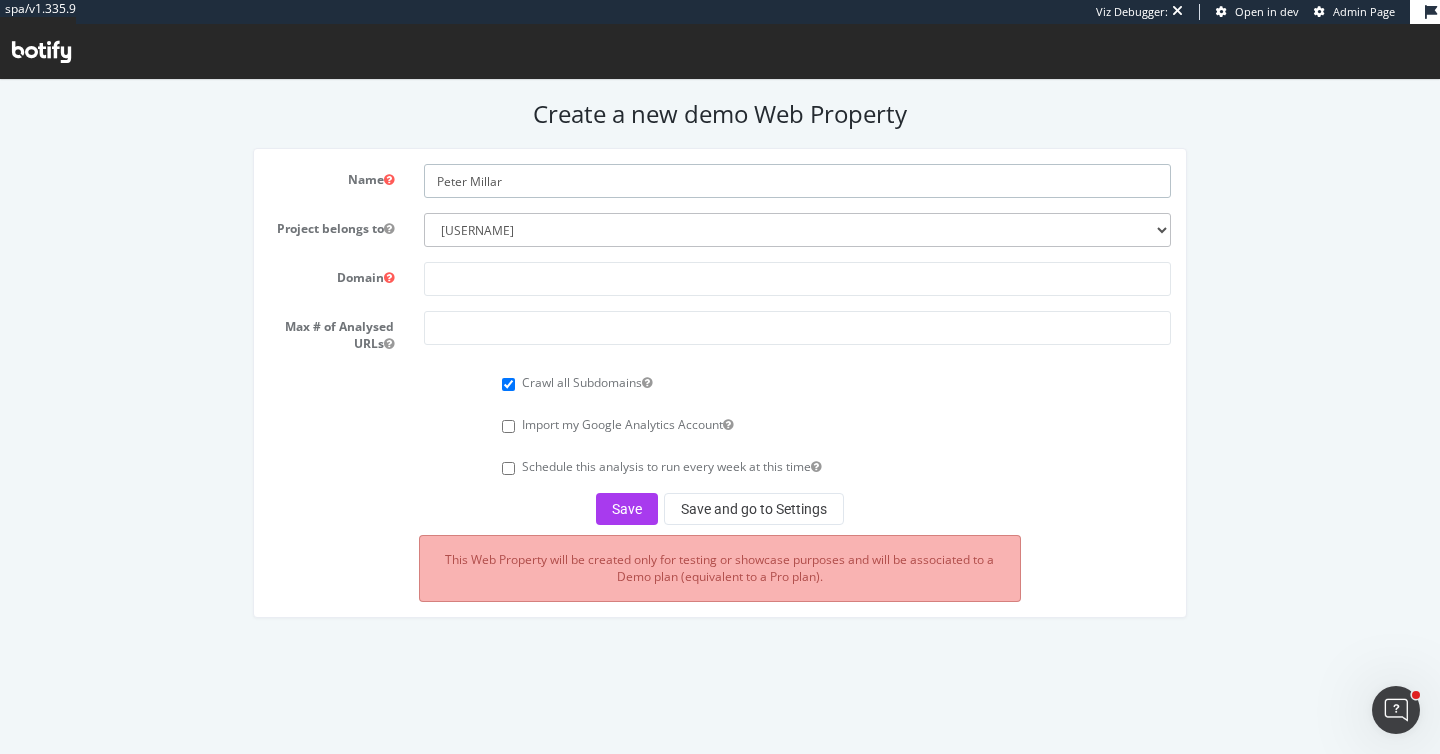type on "Peter Millar" 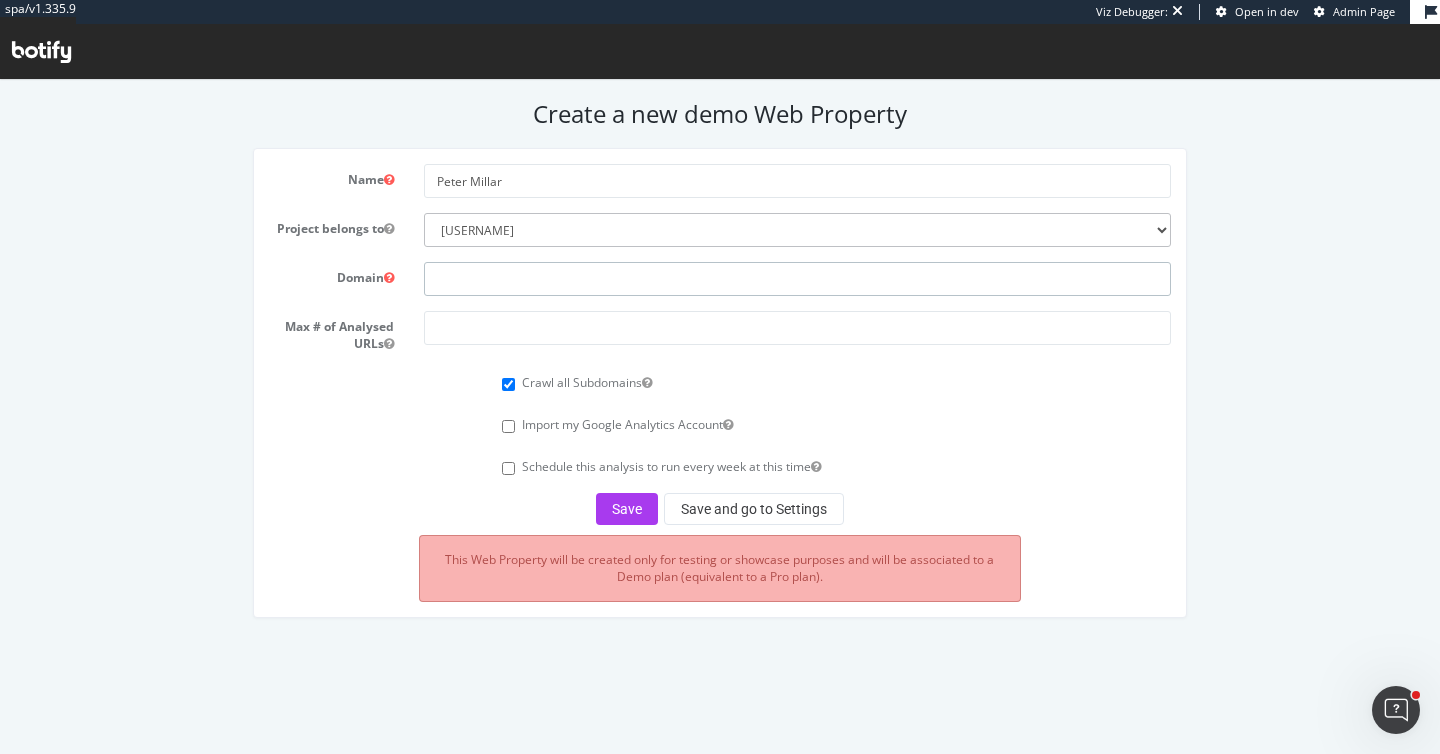 click at bounding box center (797, 279) 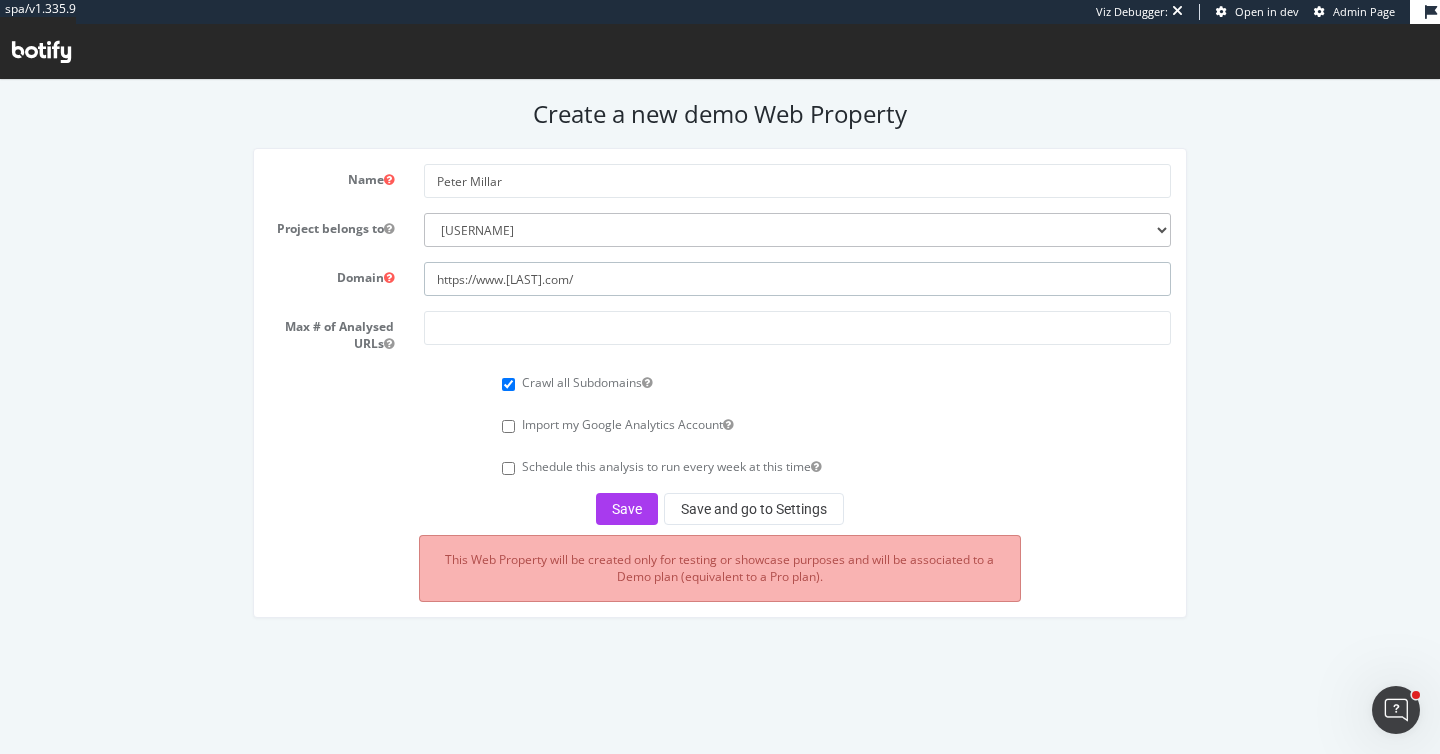 type on "https://www.petermillar.com/" 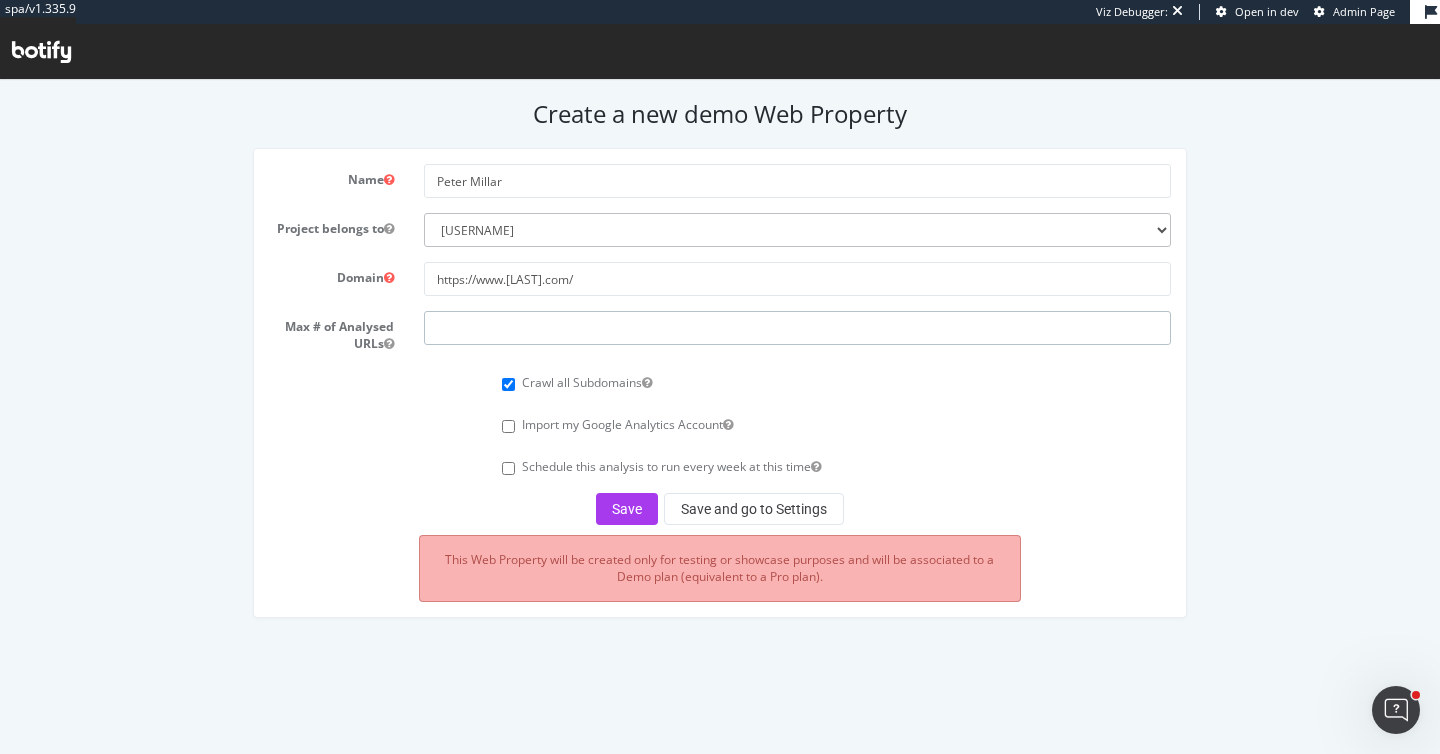 click at bounding box center (797, 328) 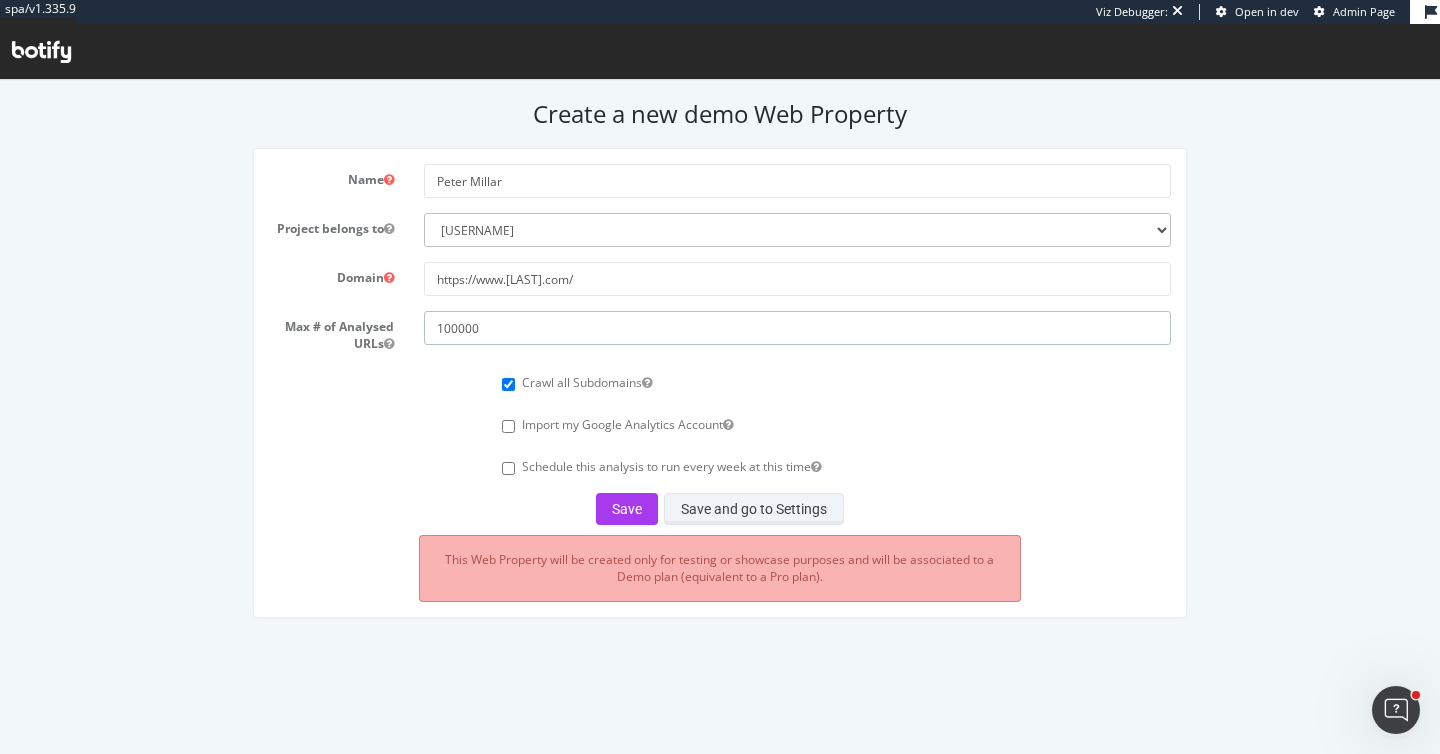 type on "100000" 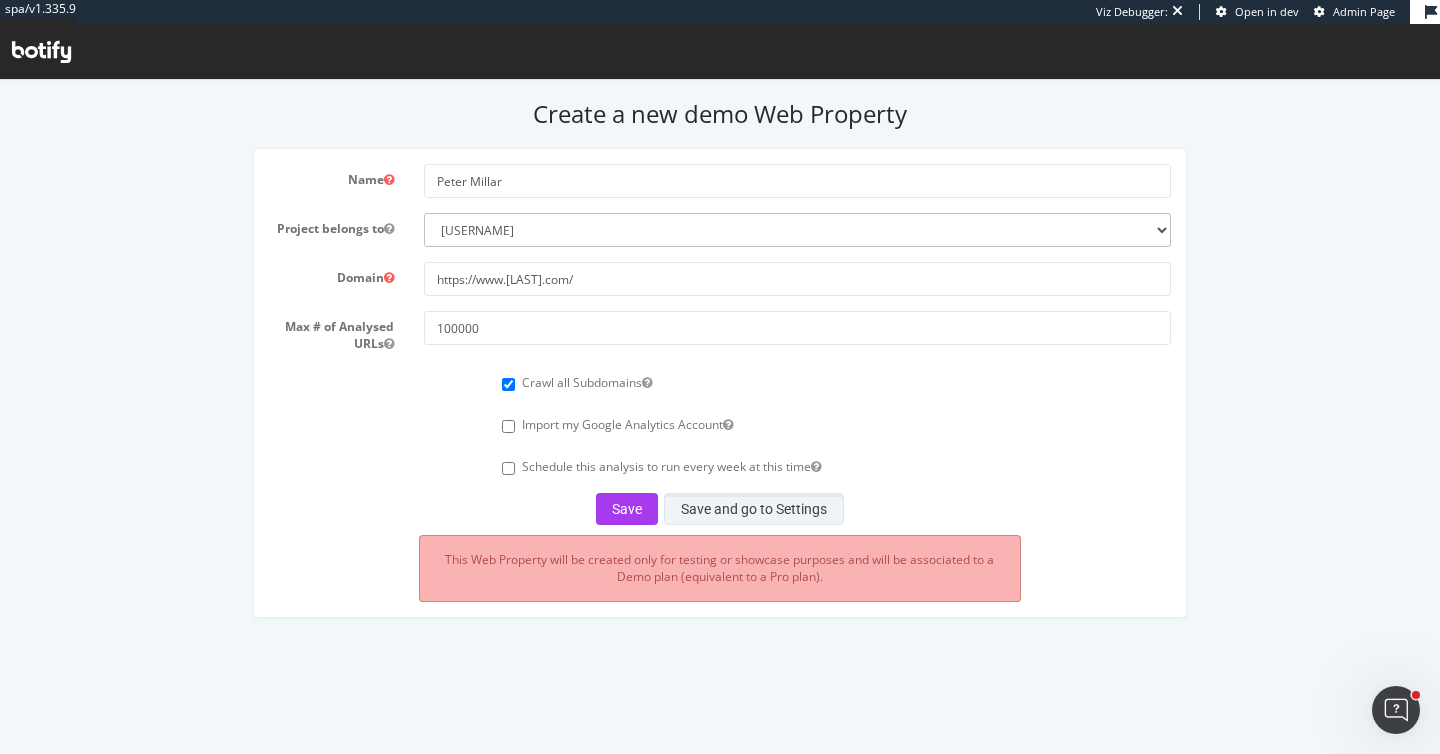 click on "Save and go to Settings" at bounding box center (754, 509) 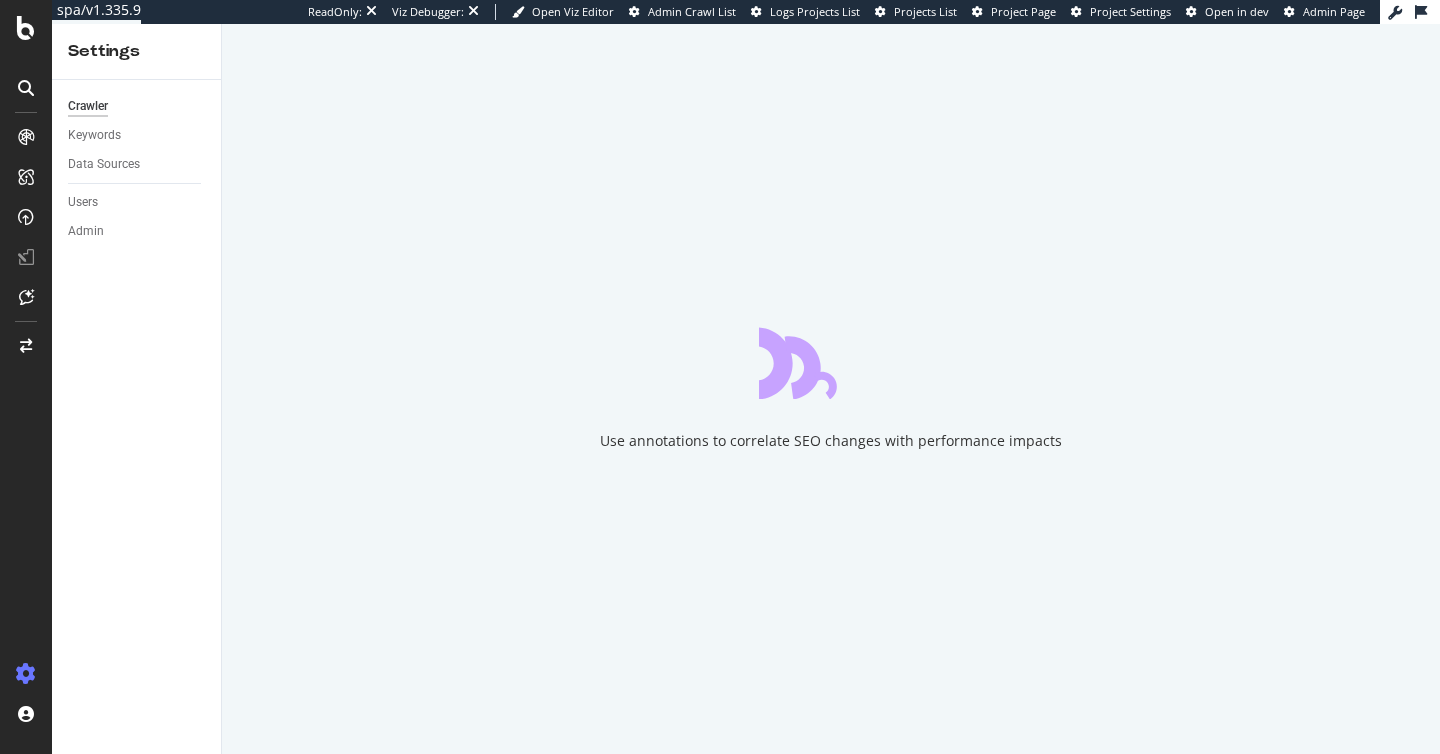 scroll, scrollTop: 0, scrollLeft: 0, axis: both 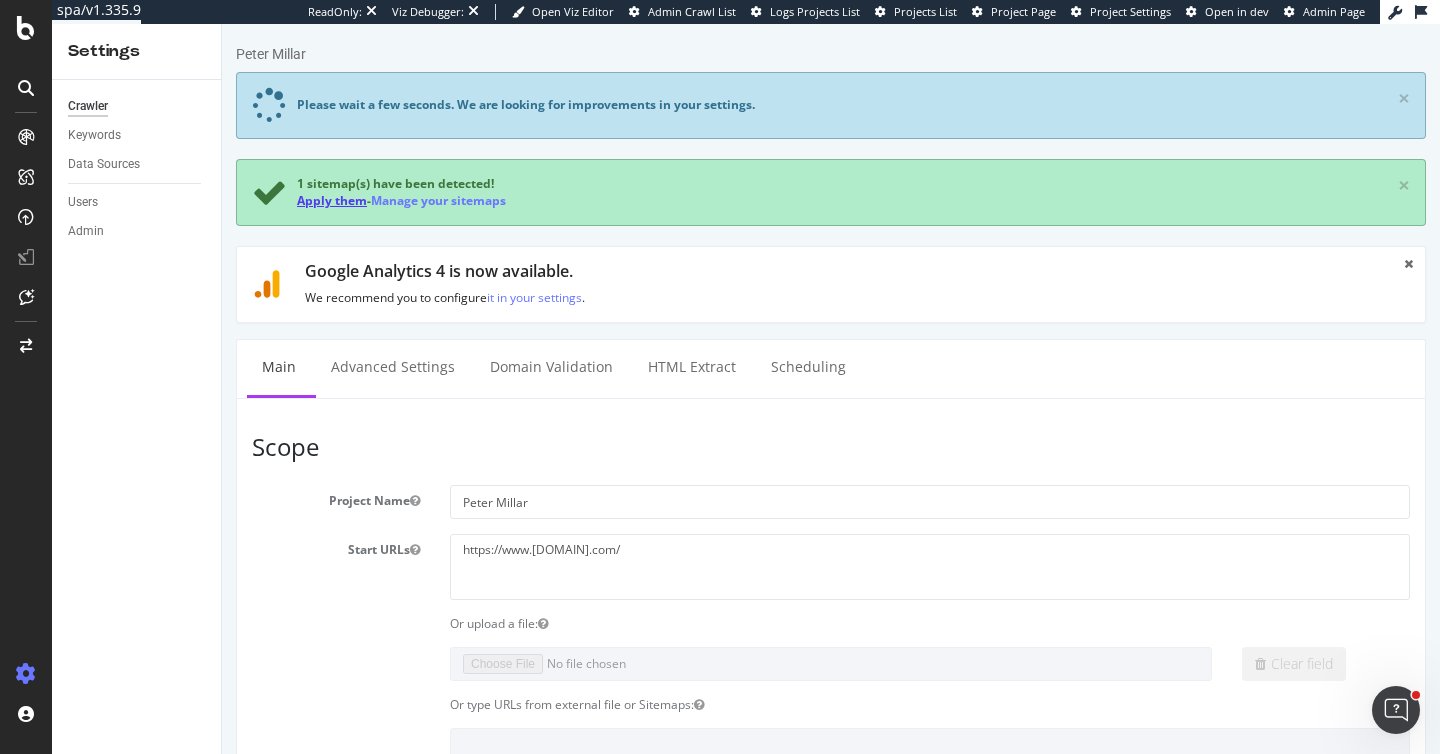 click on "Apply them" at bounding box center (332, 200) 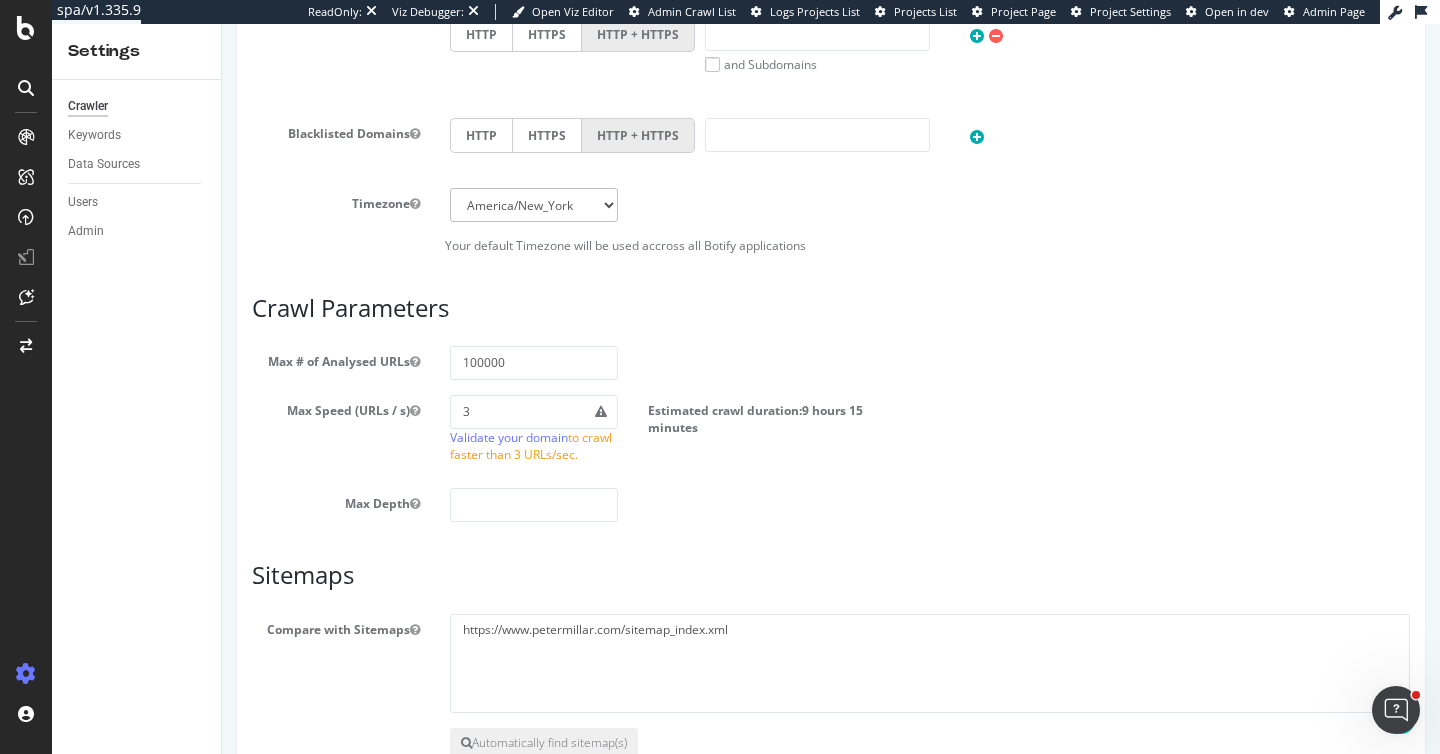 scroll, scrollTop: 998, scrollLeft: 0, axis: vertical 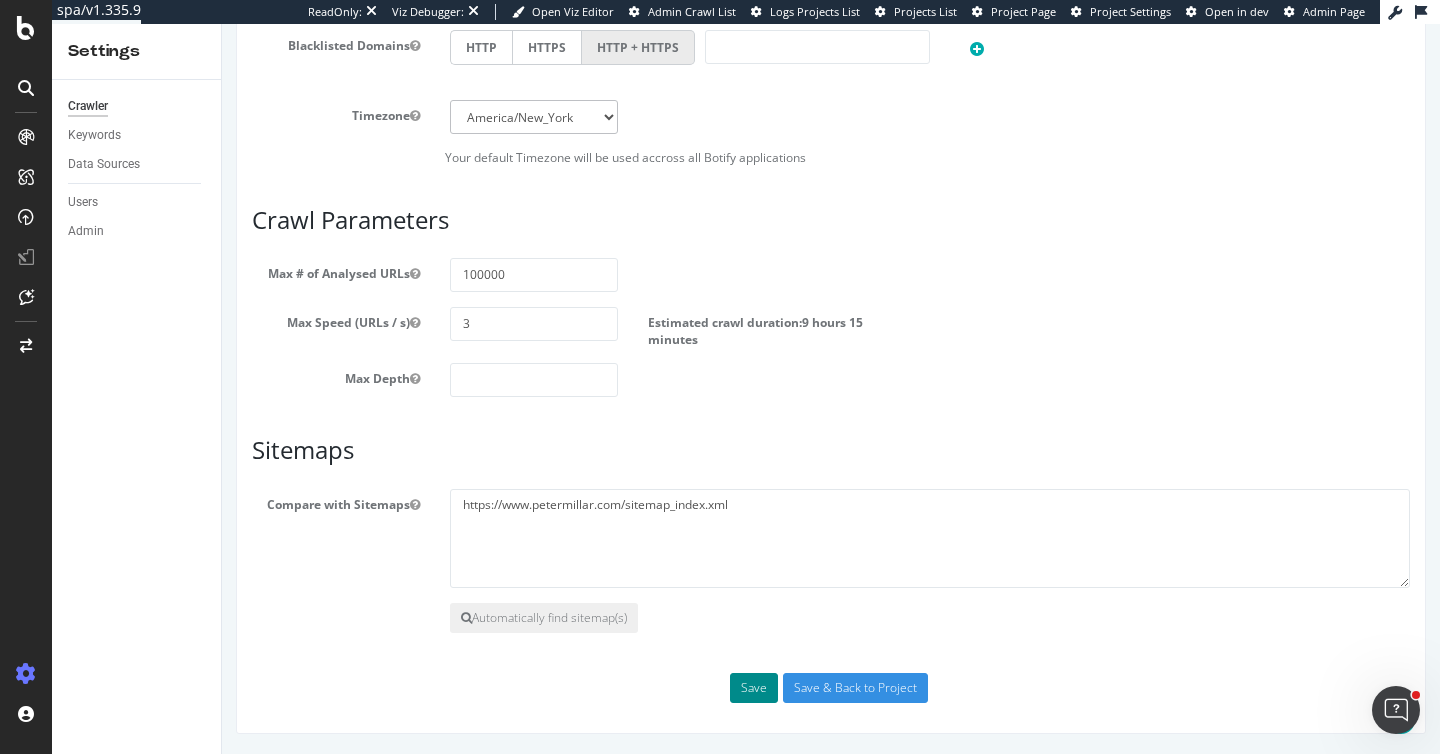 click on "Save" at bounding box center [754, 688] 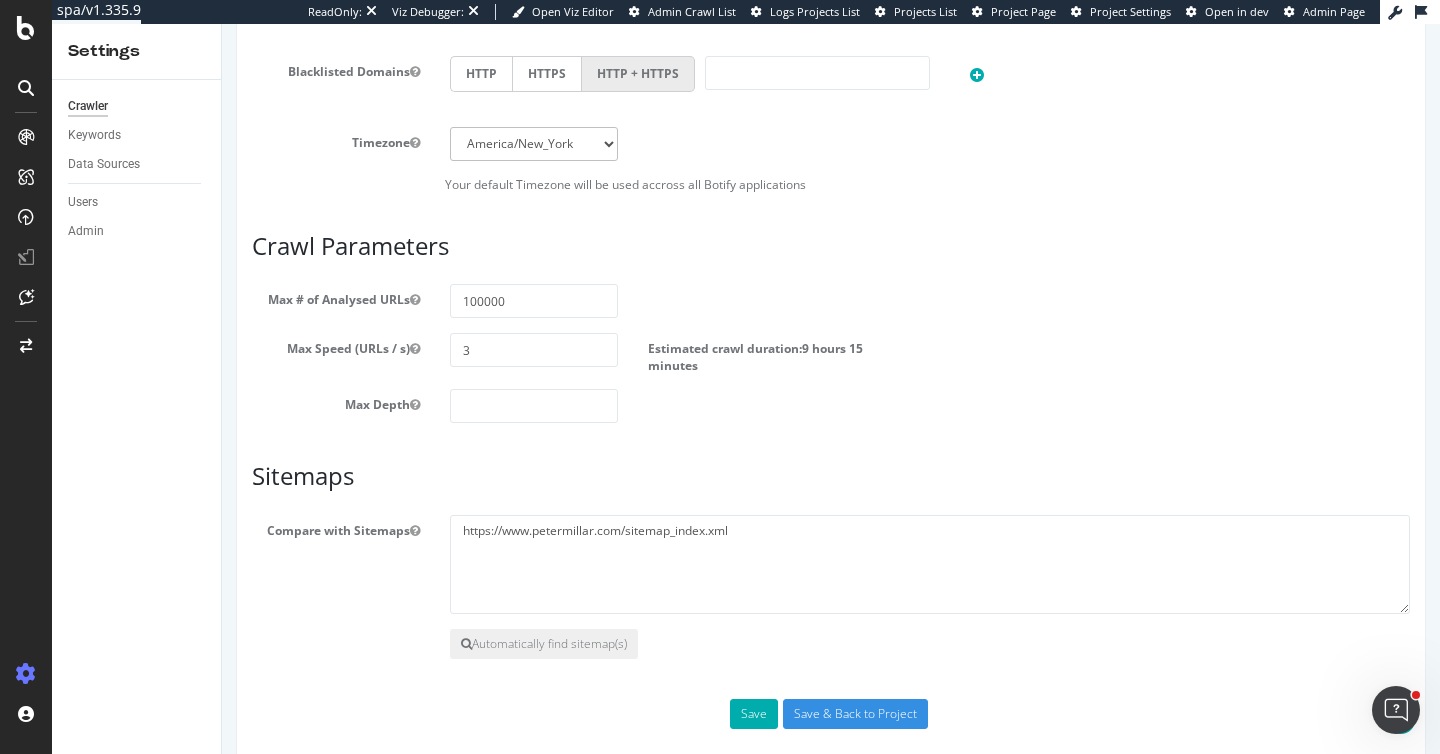scroll, scrollTop: 1123, scrollLeft: 0, axis: vertical 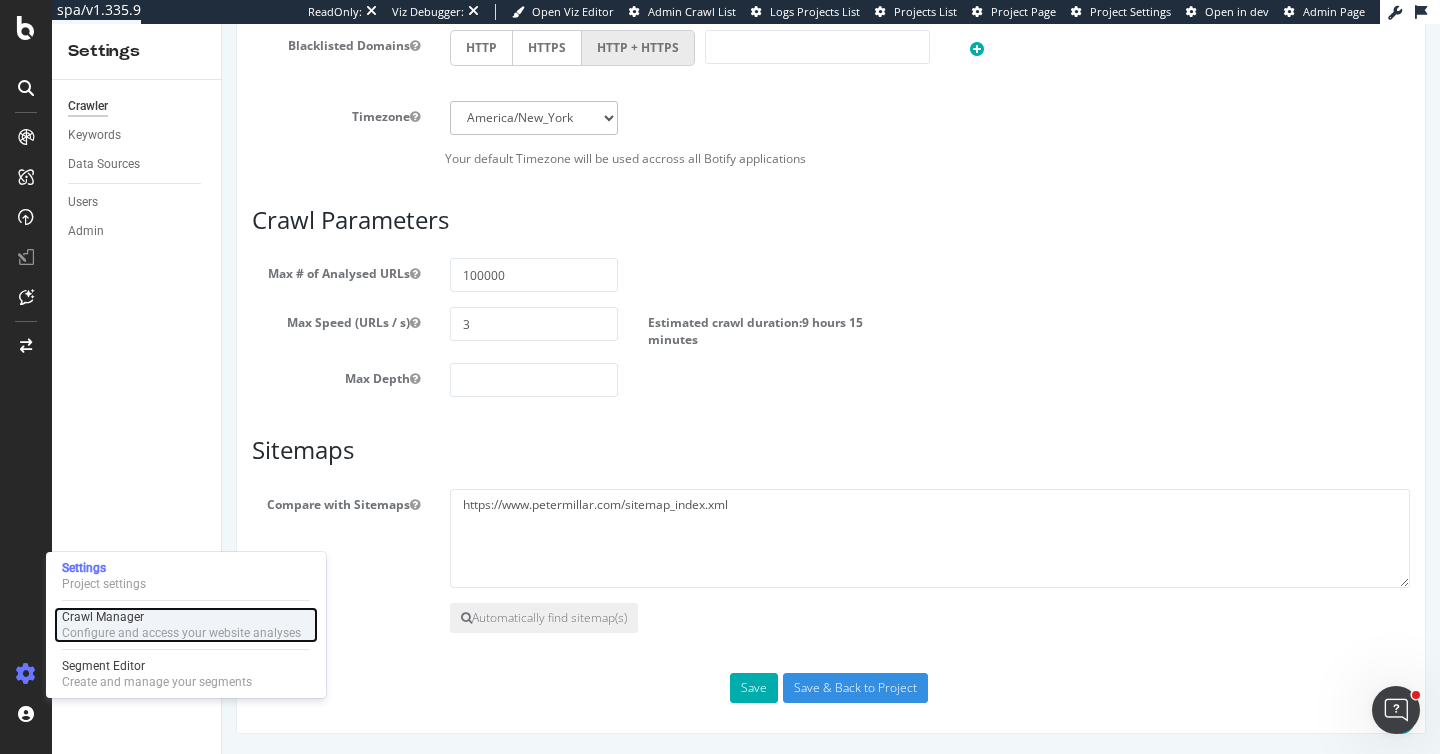 click on "Crawl Manager" at bounding box center [181, 617] 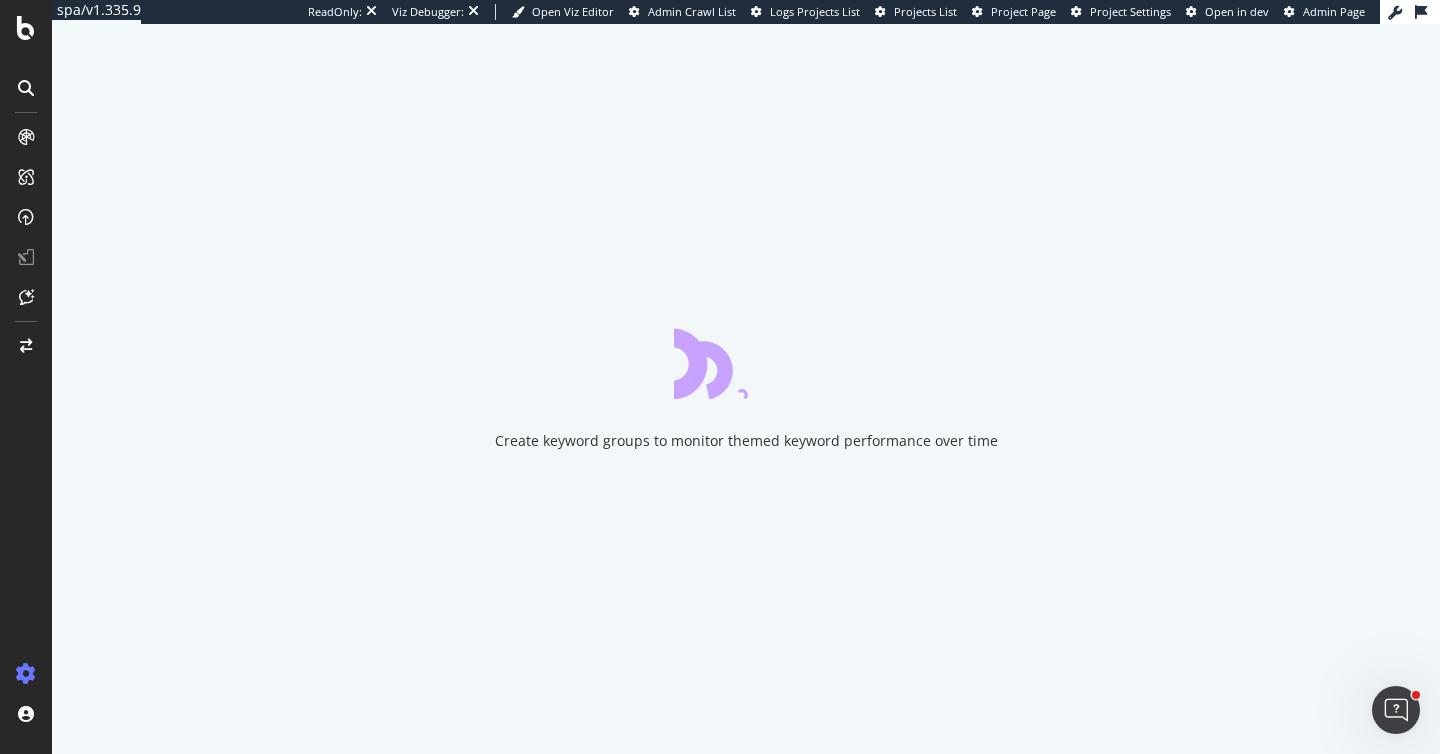 scroll, scrollTop: 0, scrollLeft: 0, axis: both 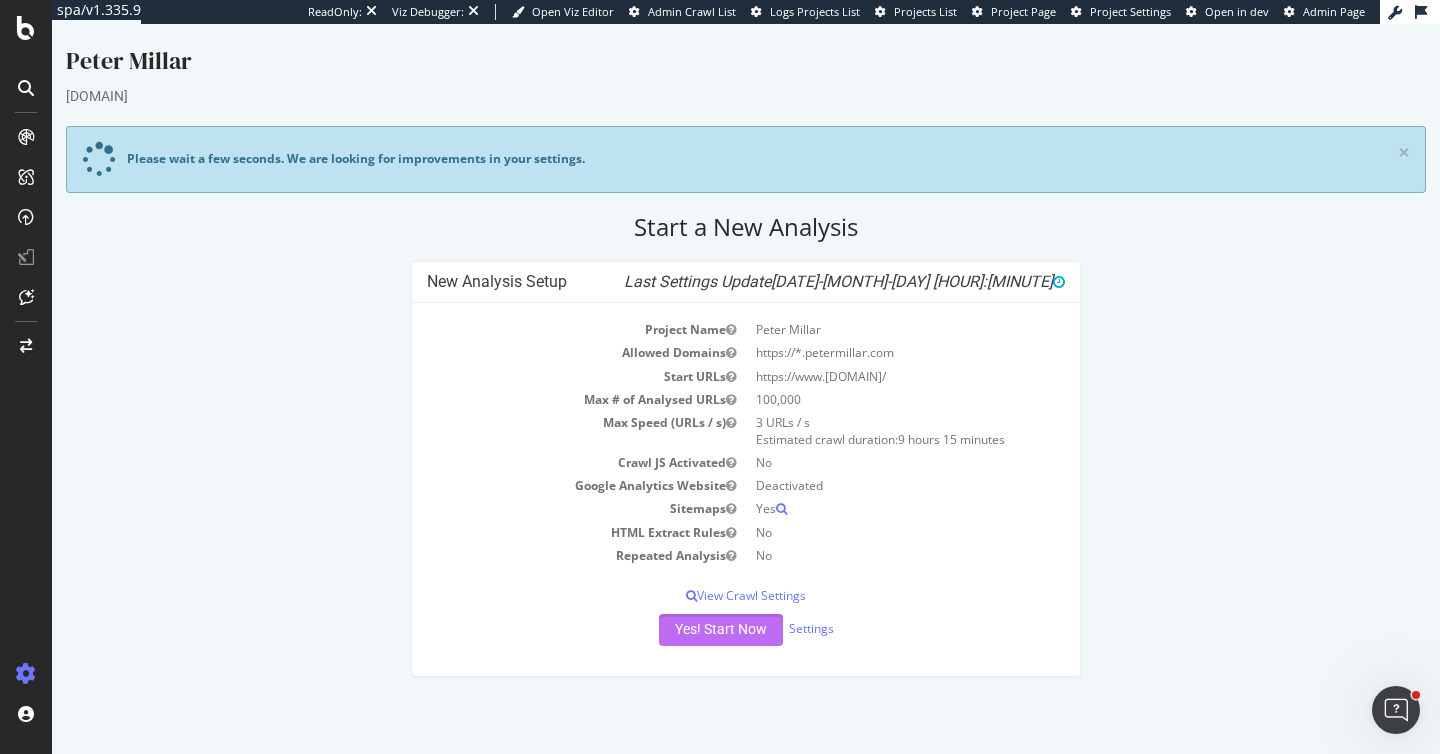 click on "Yes! Start Now" at bounding box center [721, 630] 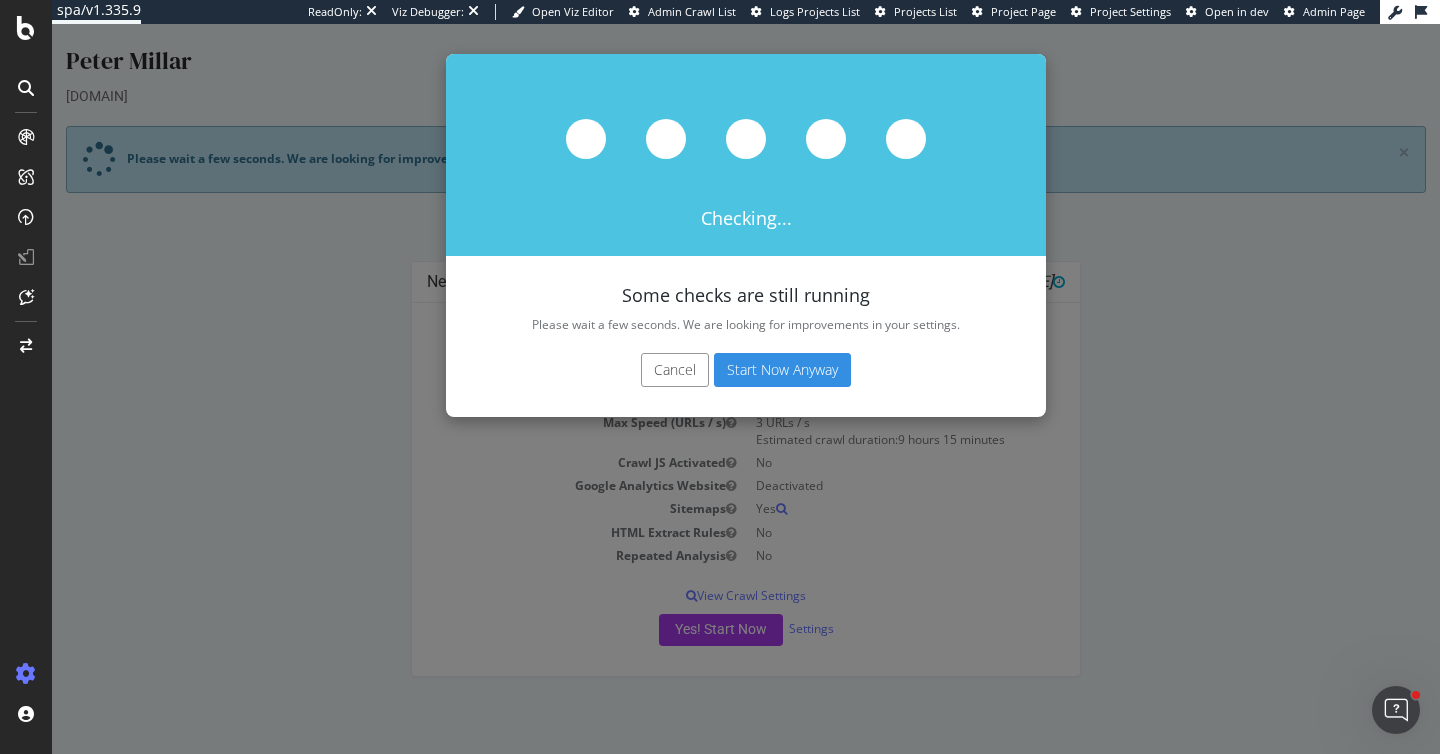 click on "Start Now Anyway" at bounding box center (782, 370) 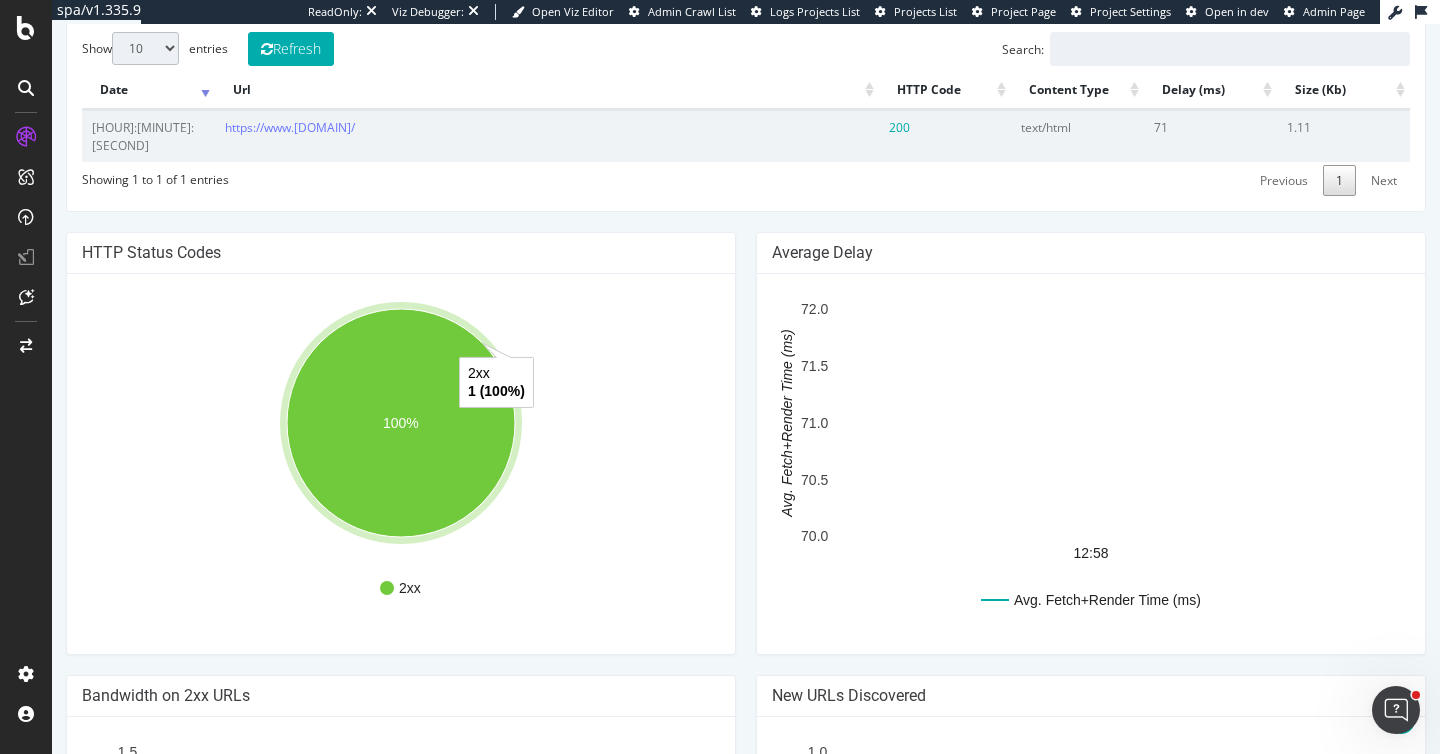 scroll, scrollTop: 717, scrollLeft: 0, axis: vertical 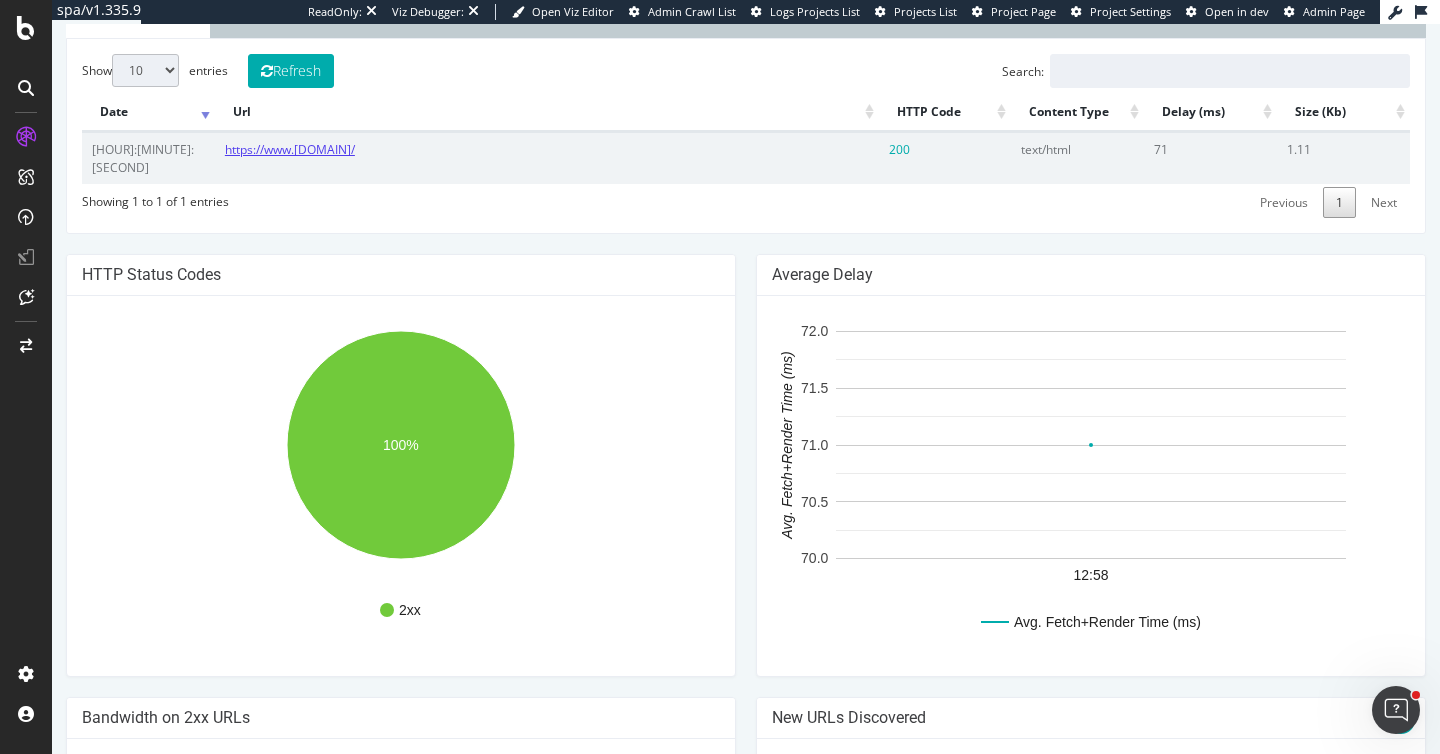 click on "https://www.petermillar.com/" at bounding box center (290, 149) 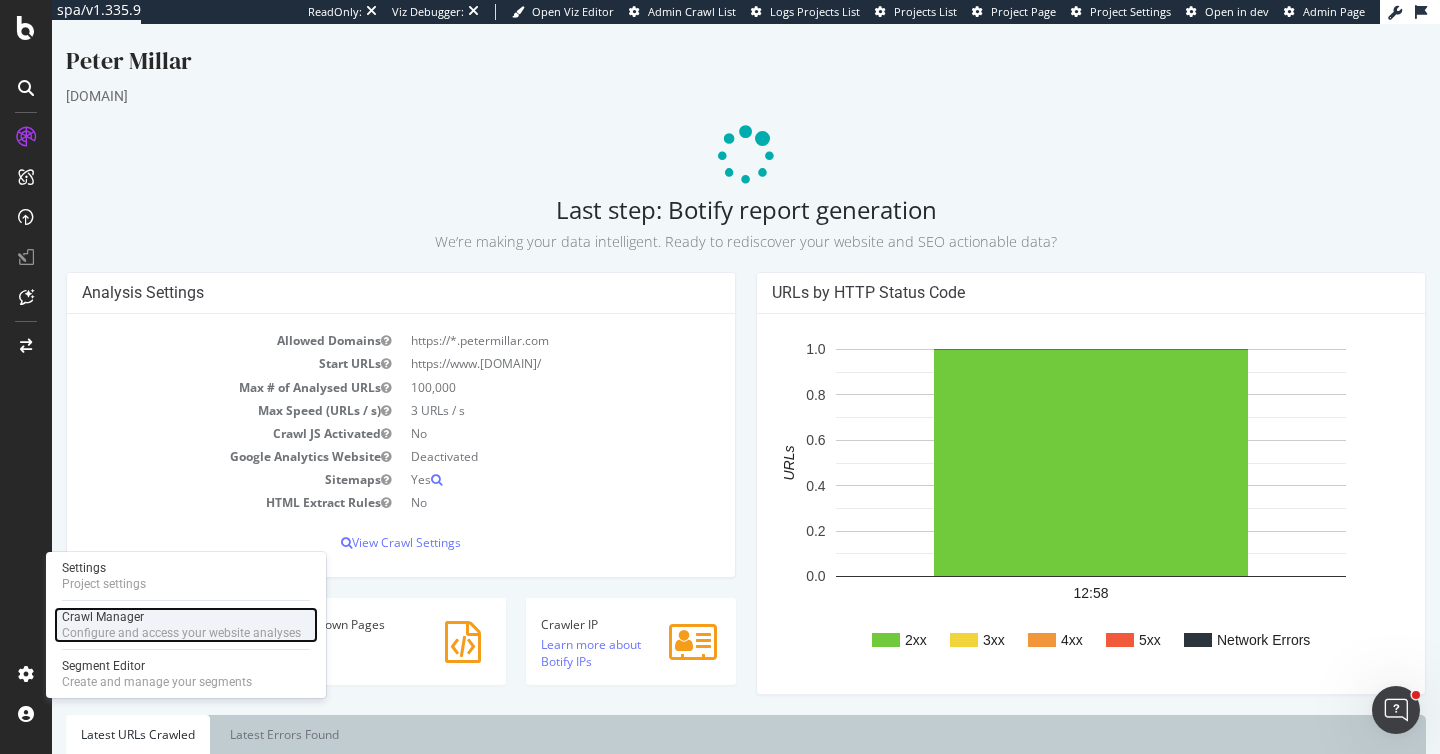 click on "Configure and access your website analyses" at bounding box center (181, 633) 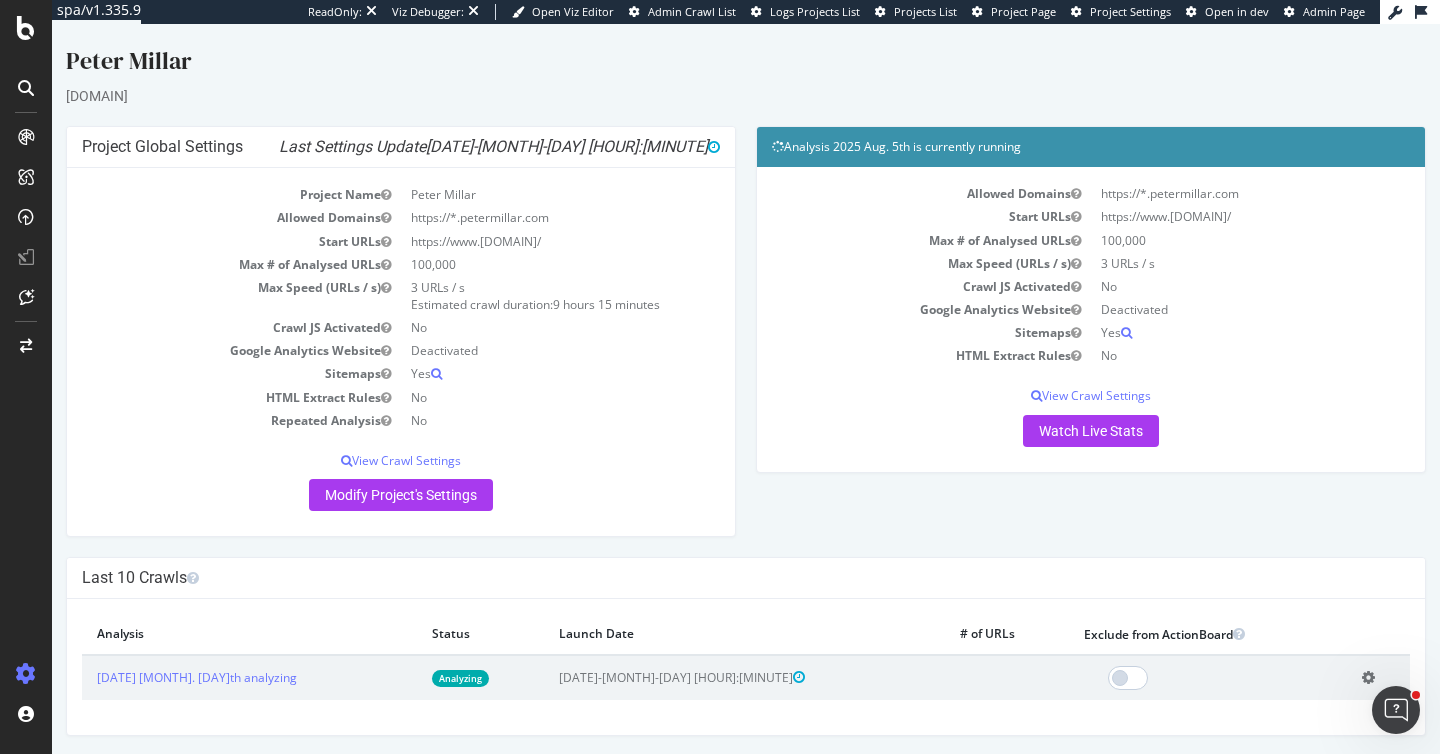 scroll, scrollTop: 3, scrollLeft: 0, axis: vertical 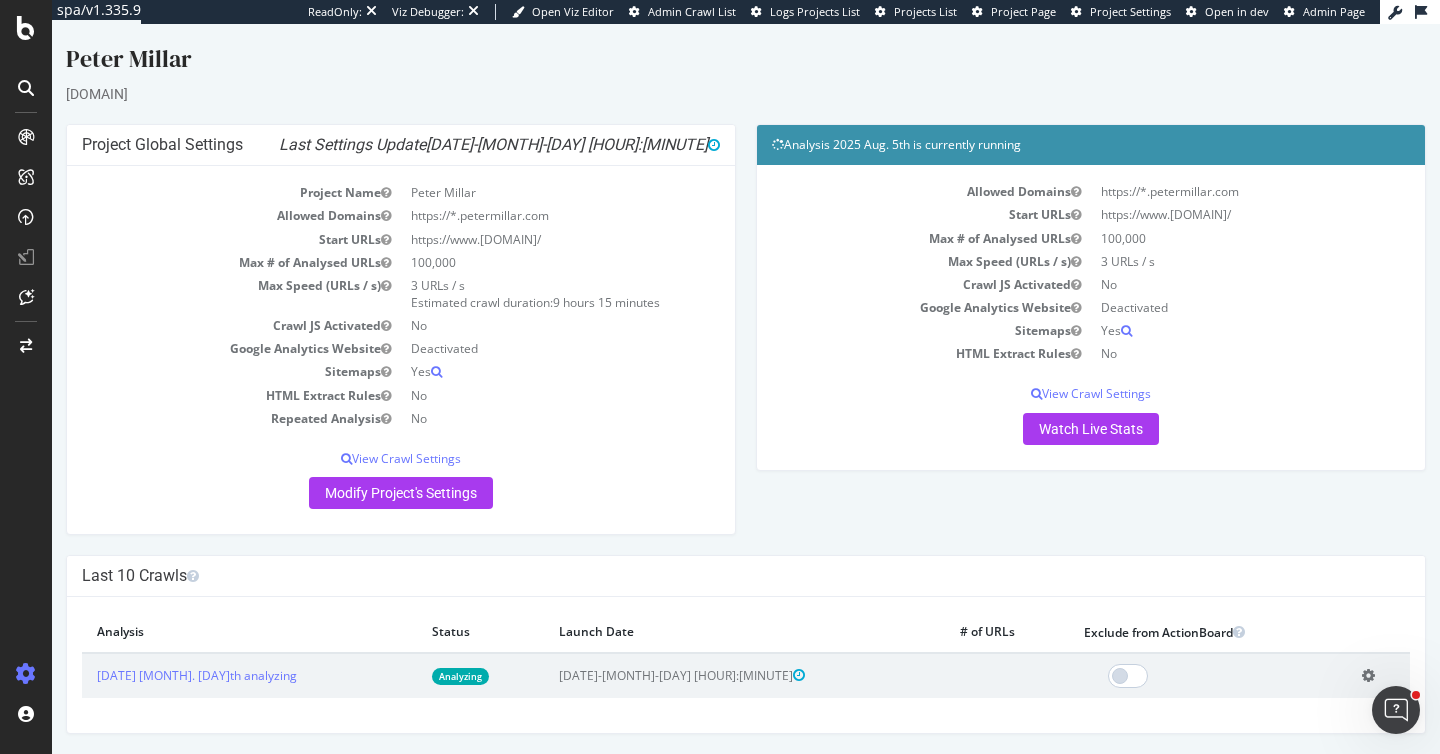 click at bounding box center (1368, 675) 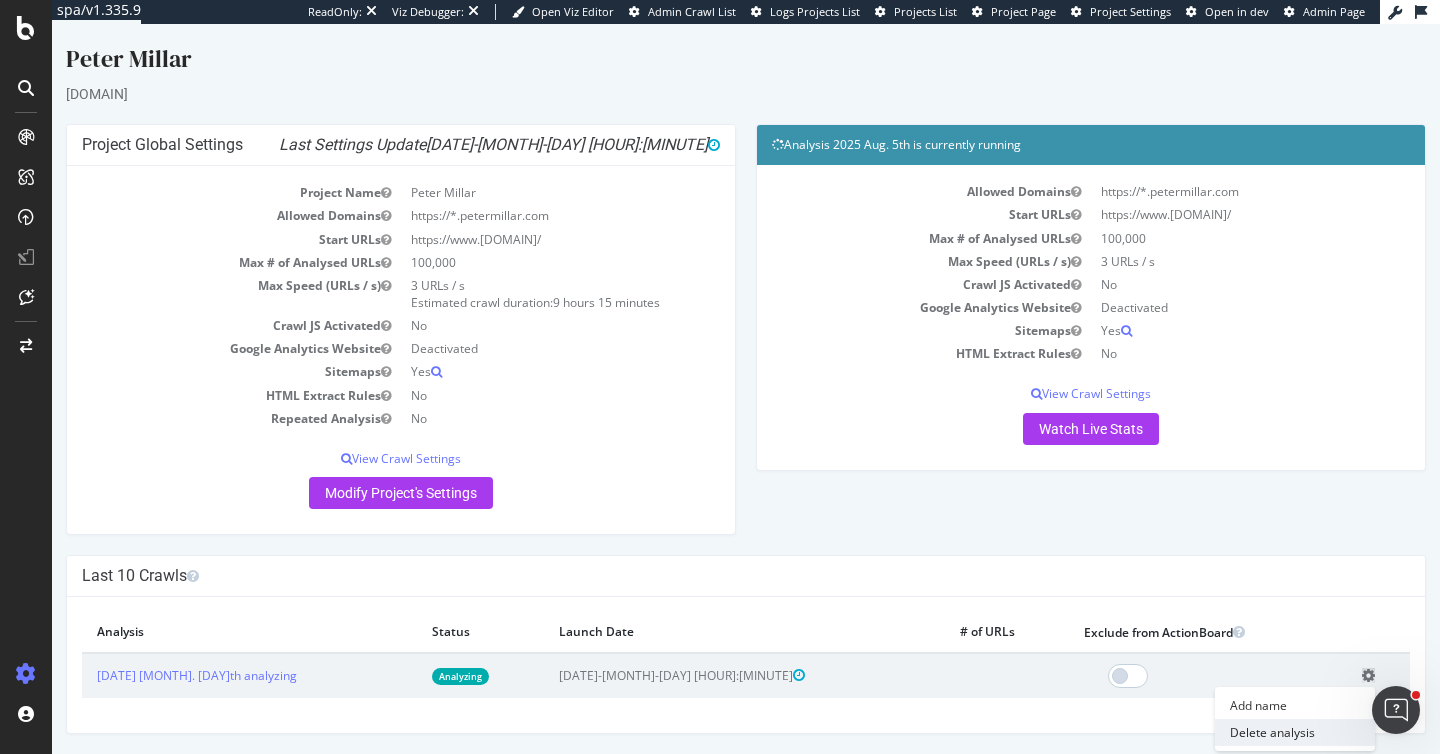 click on "Delete analysis" at bounding box center (1295, 732) 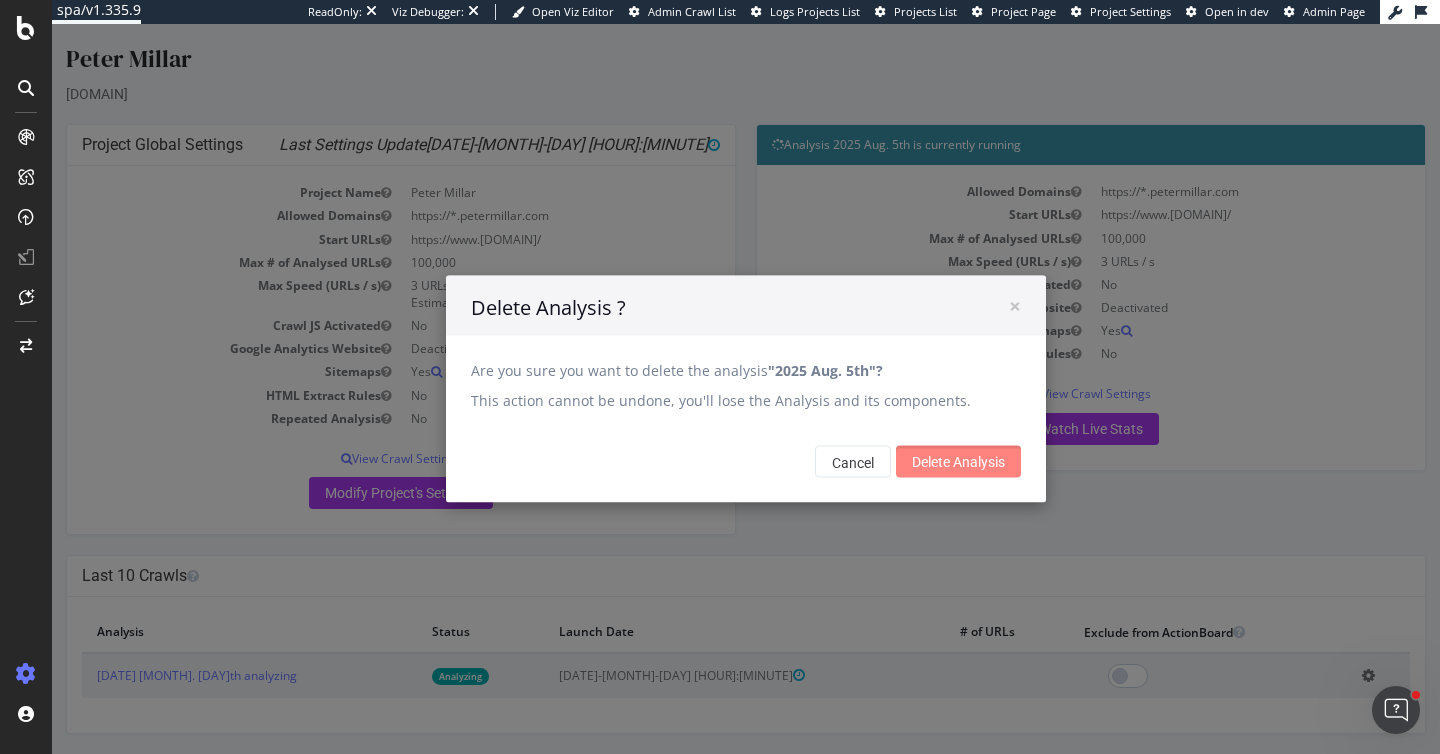 click on "Delete Analysis" at bounding box center [958, 462] 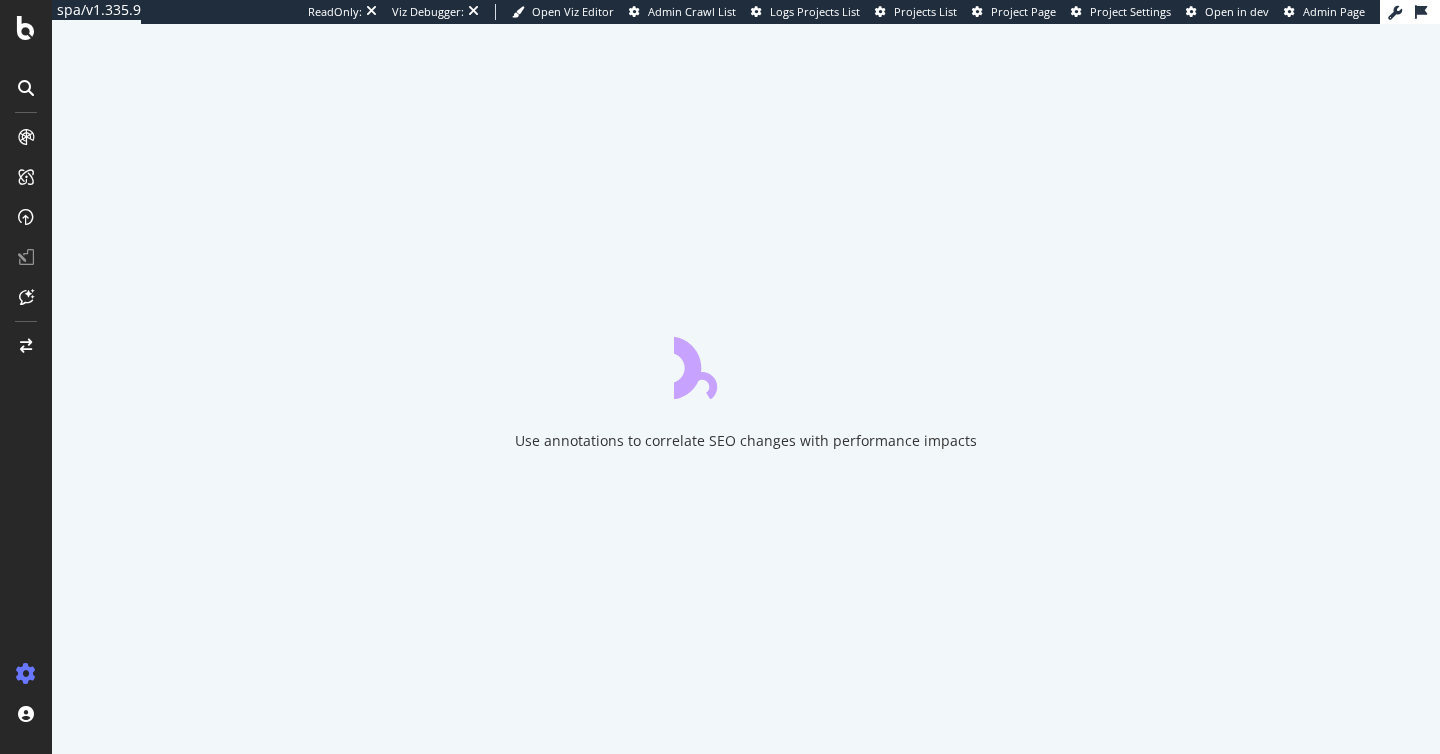 scroll, scrollTop: 0, scrollLeft: 0, axis: both 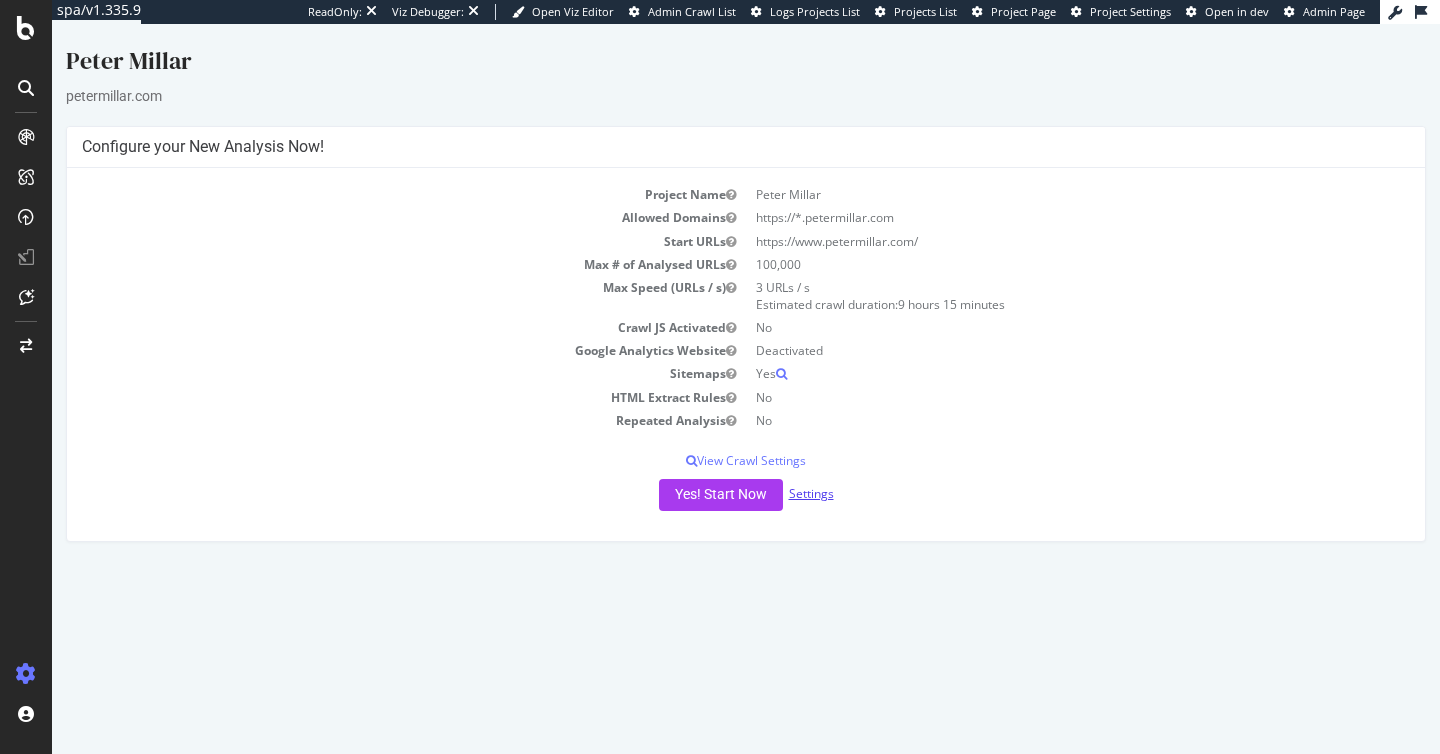 click on "Settings" at bounding box center [811, 493] 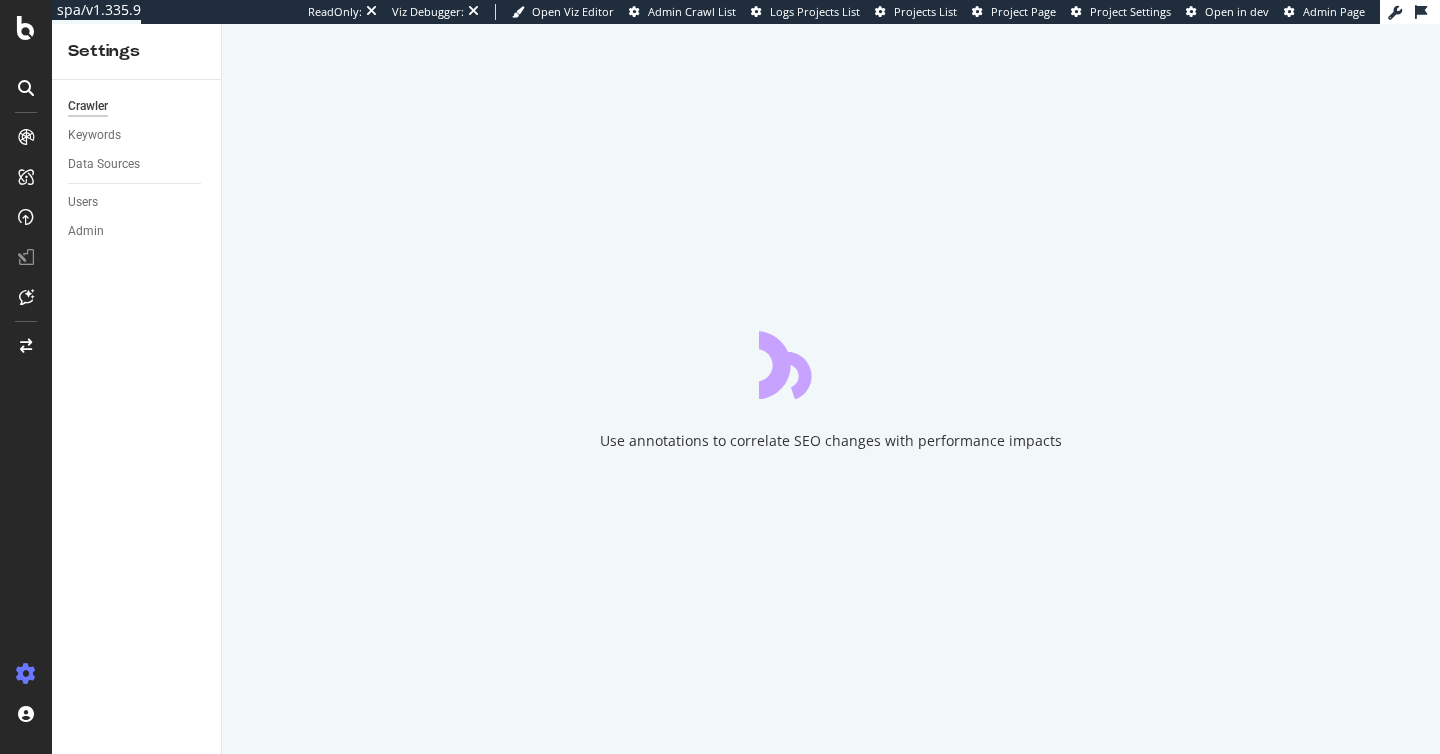 scroll, scrollTop: 0, scrollLeft: 0, axis: both 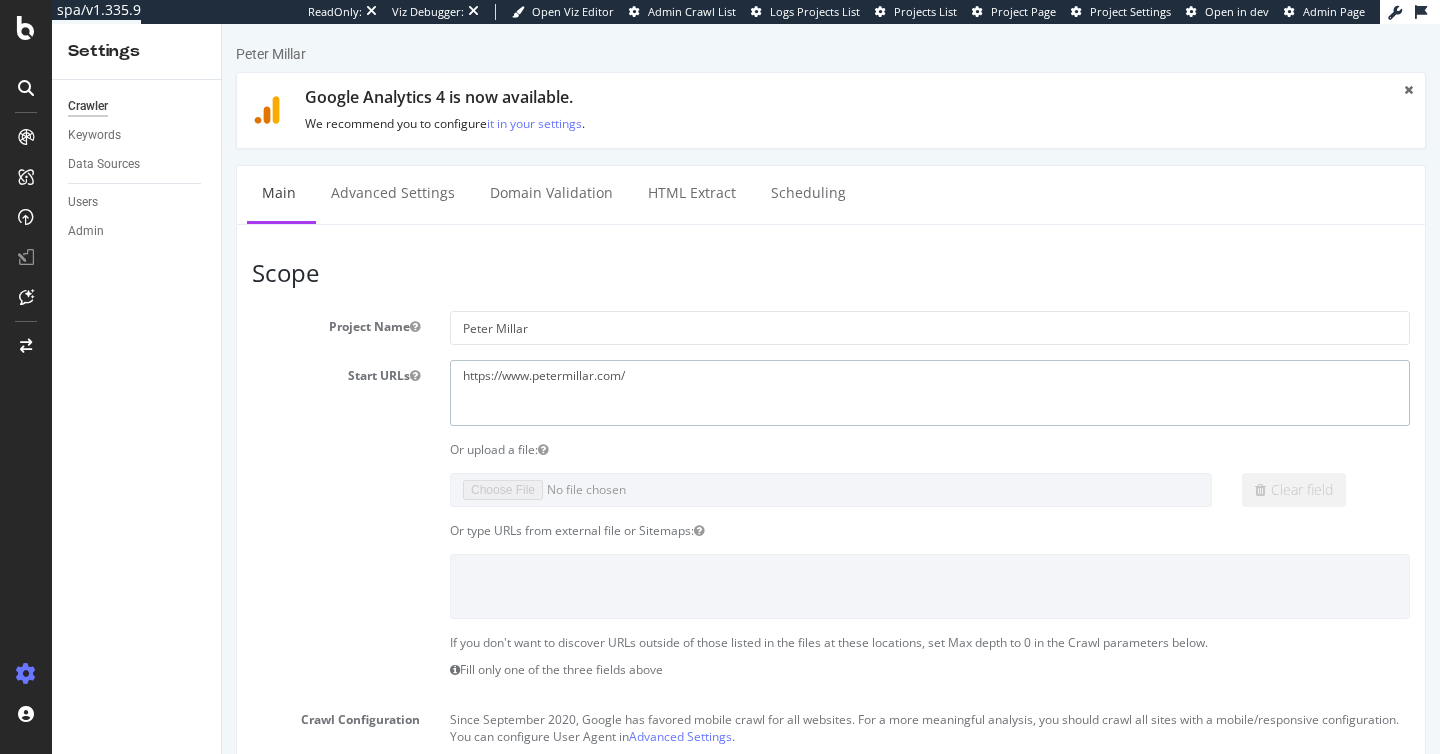 click on "https://www.petermillar.com/" at bounding box center [930, 392] 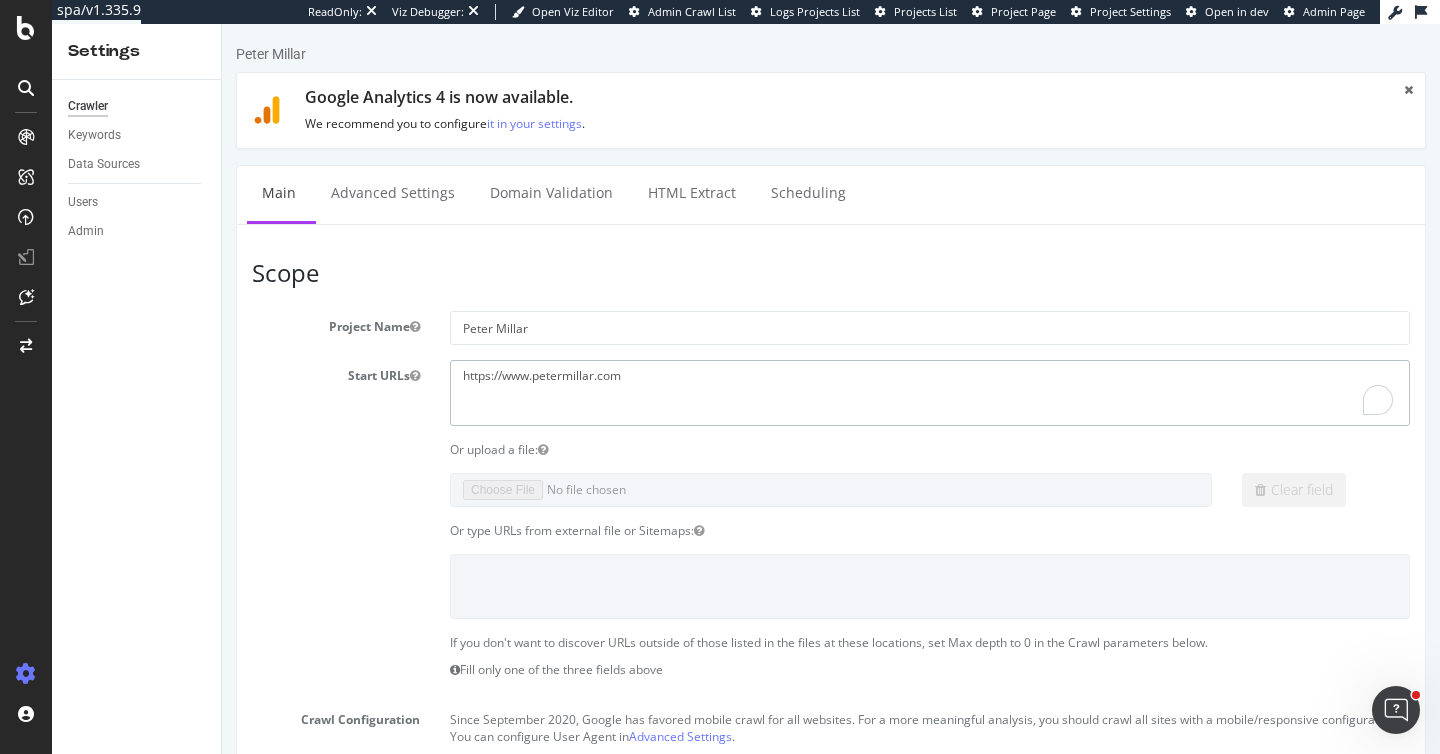 scroll, scrollTop: 0, scrollLeft: 0, axis: both 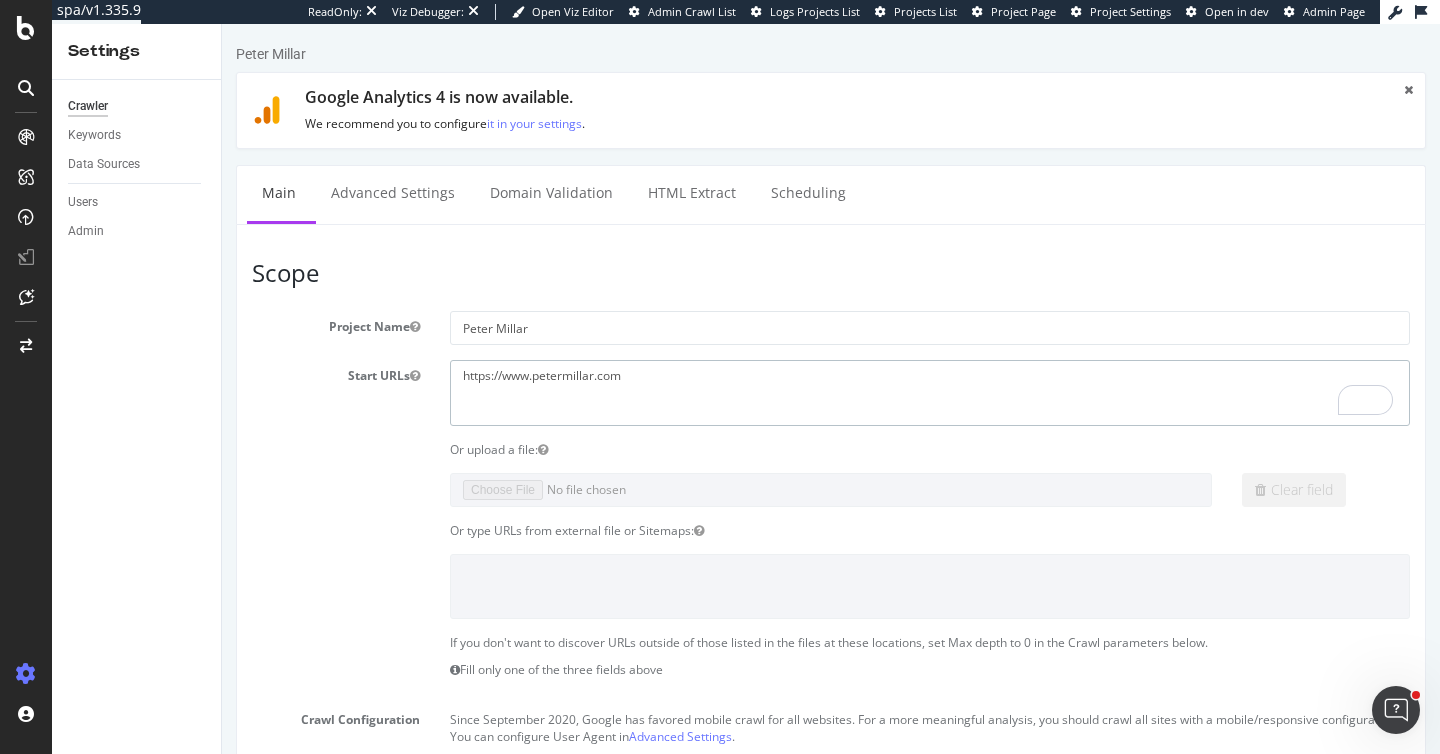 type on "https://www.petermillar.com" 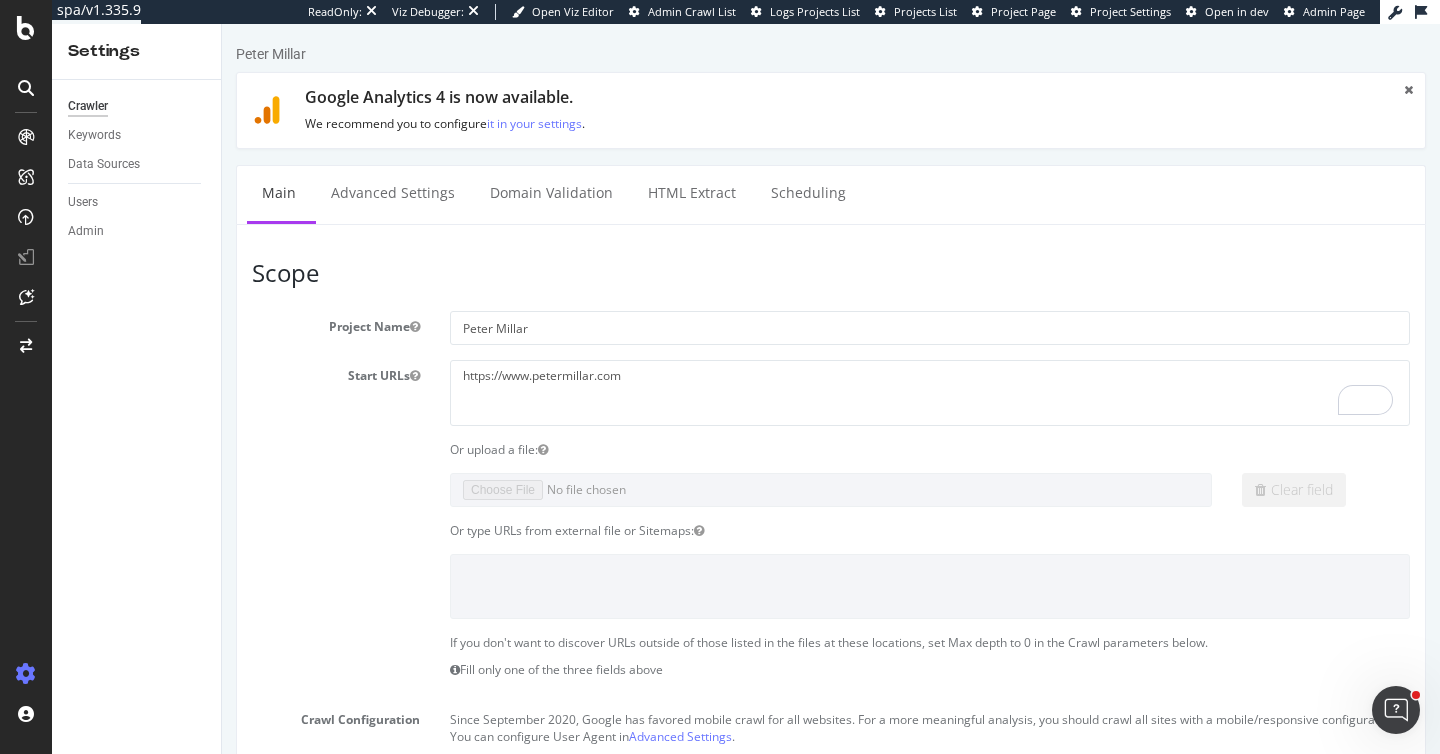 click on "Scope Project Name
Peter Millar Start URLs
https://www.petermillar.com/ Or upload a file:
Clear field
Or type URLs from external file or Sitemaps:
If you don't want to discover URLs outside of those listed in the files at these locations, set Max depth to 0 in the Crawl parameters below.
Fill only one of the three fields above
Crawl Configuration  Since September 2020, Google has favored mobile crawl for all websites. For a more meaningful analysis, you should crawl all sites with a mobile/responsive configuration.
You can configure User Agent in  Advanced Settings .
Mobile/Responsive Desktop Advanced Allowed Domains
HTTP HTTPS HTTP + HTTPS Mobile GB" at bounding box center [831, 963] 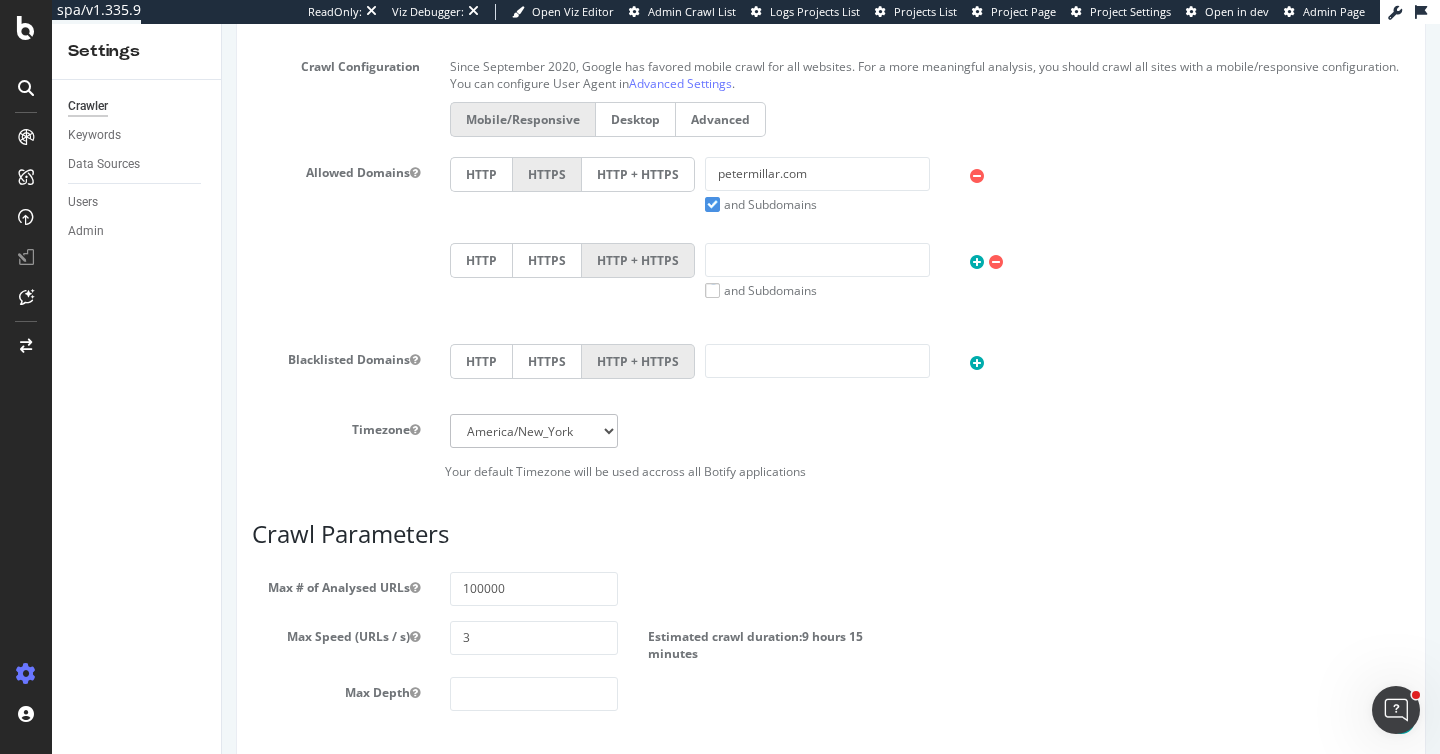 scroll, scrollTop: 967, scrollLeft: 0, axis: vertical 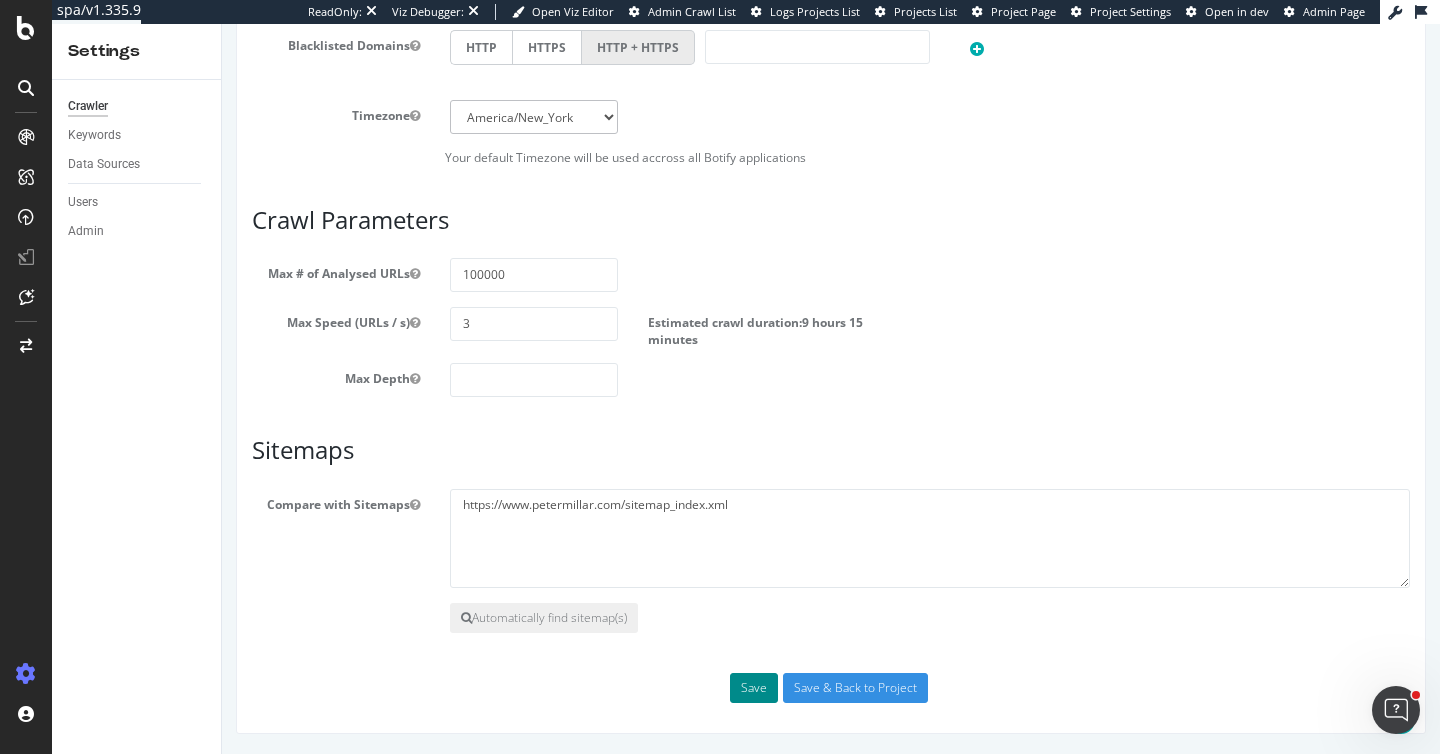 click on "Save" at bounding box center [754, 688] 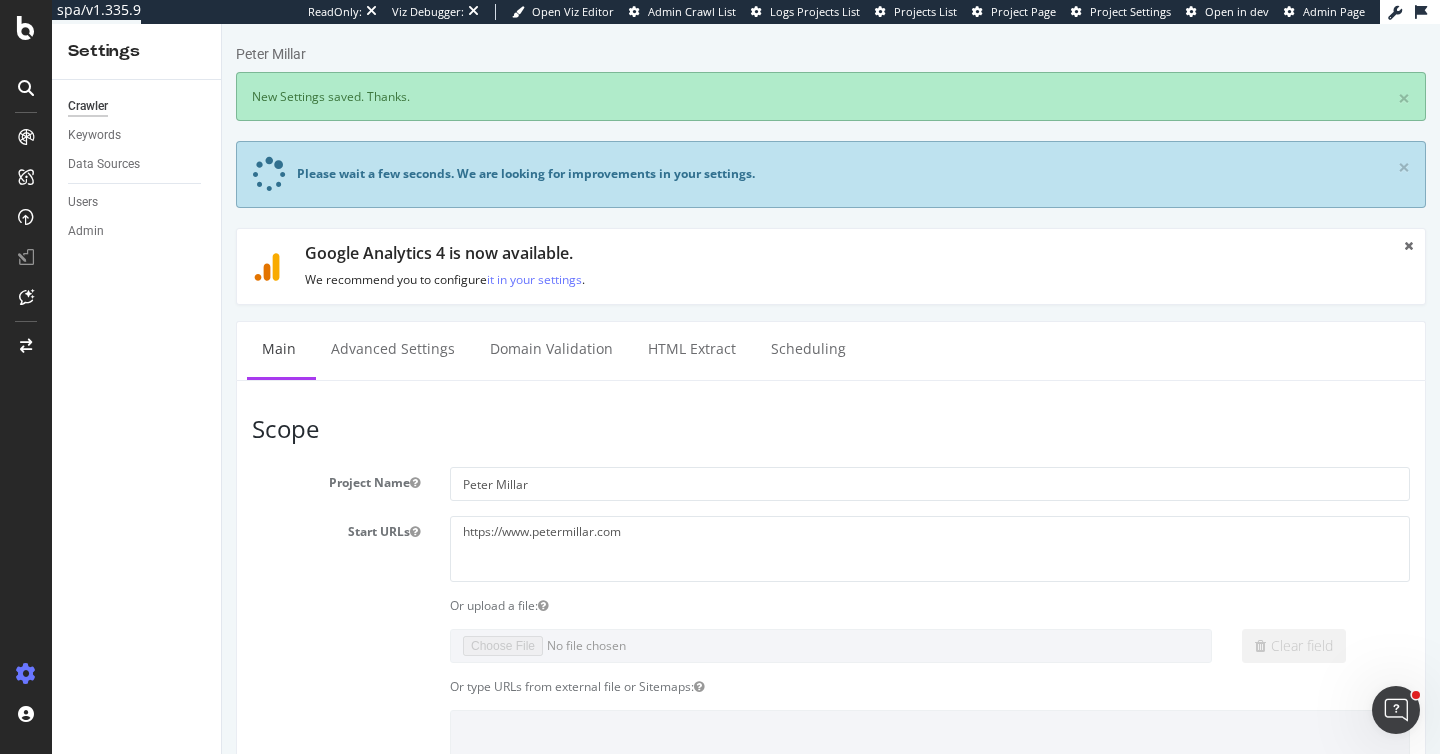 scroll, scrollTop: 0, scrollLeft: 0, axis: both 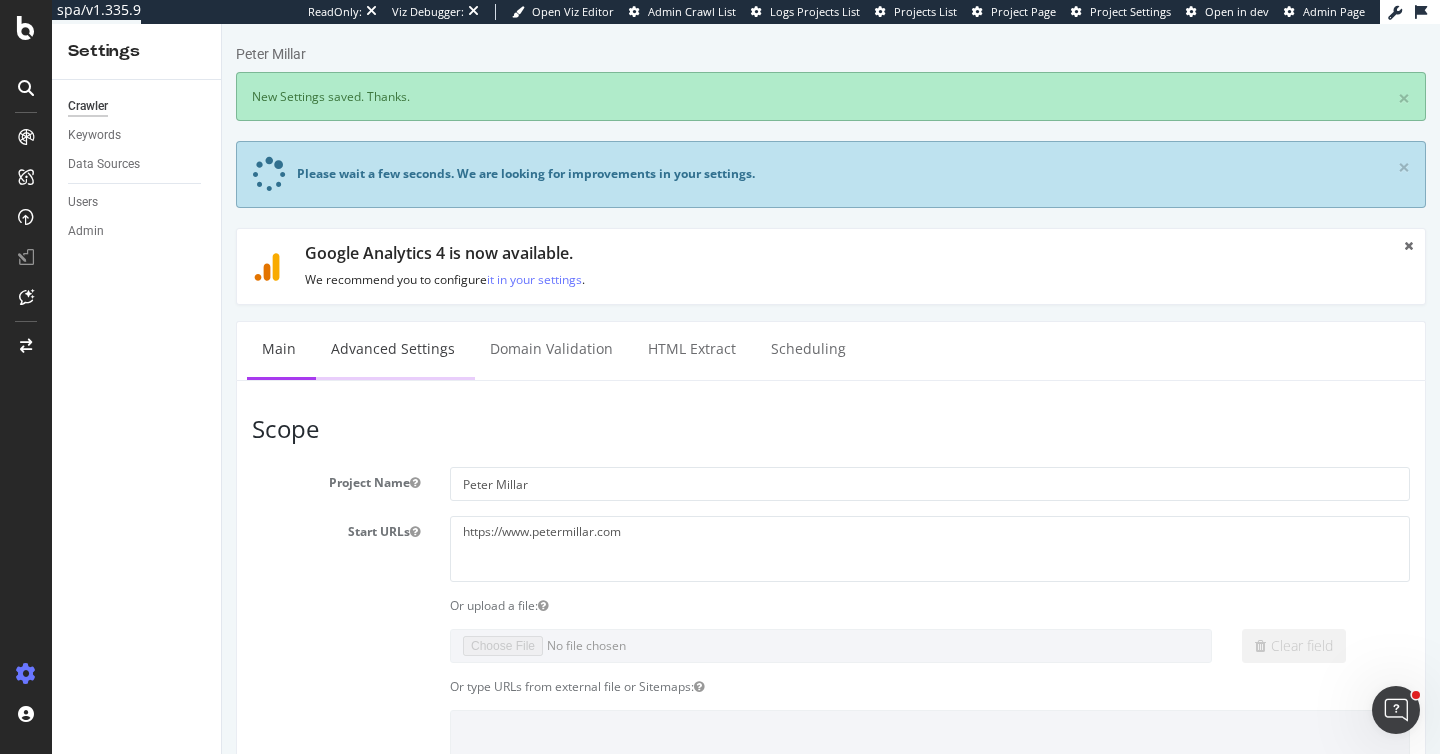 click on "Advanced Settings" at bounding box center (393, 349) 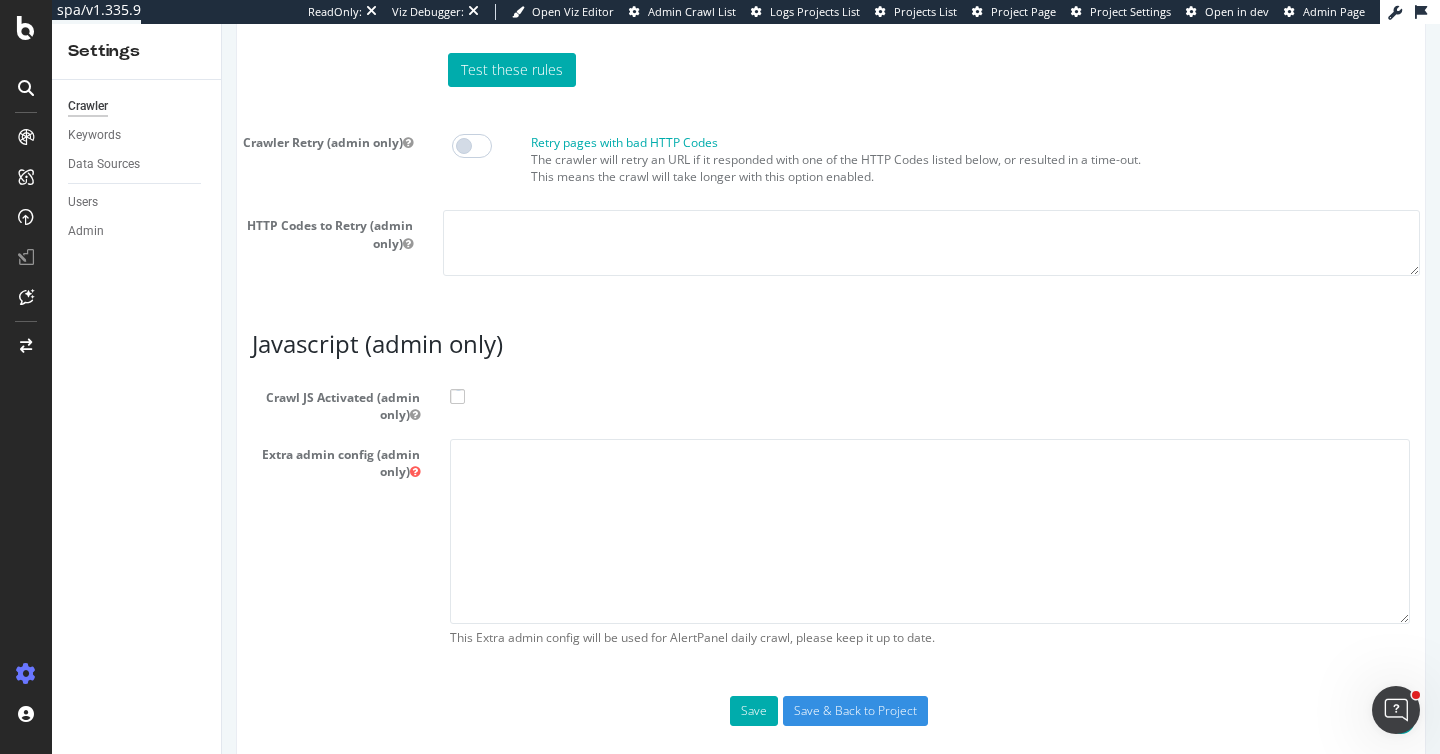 scroll, scrollTop: 1836, scrollLeft: 0, axis: vertical 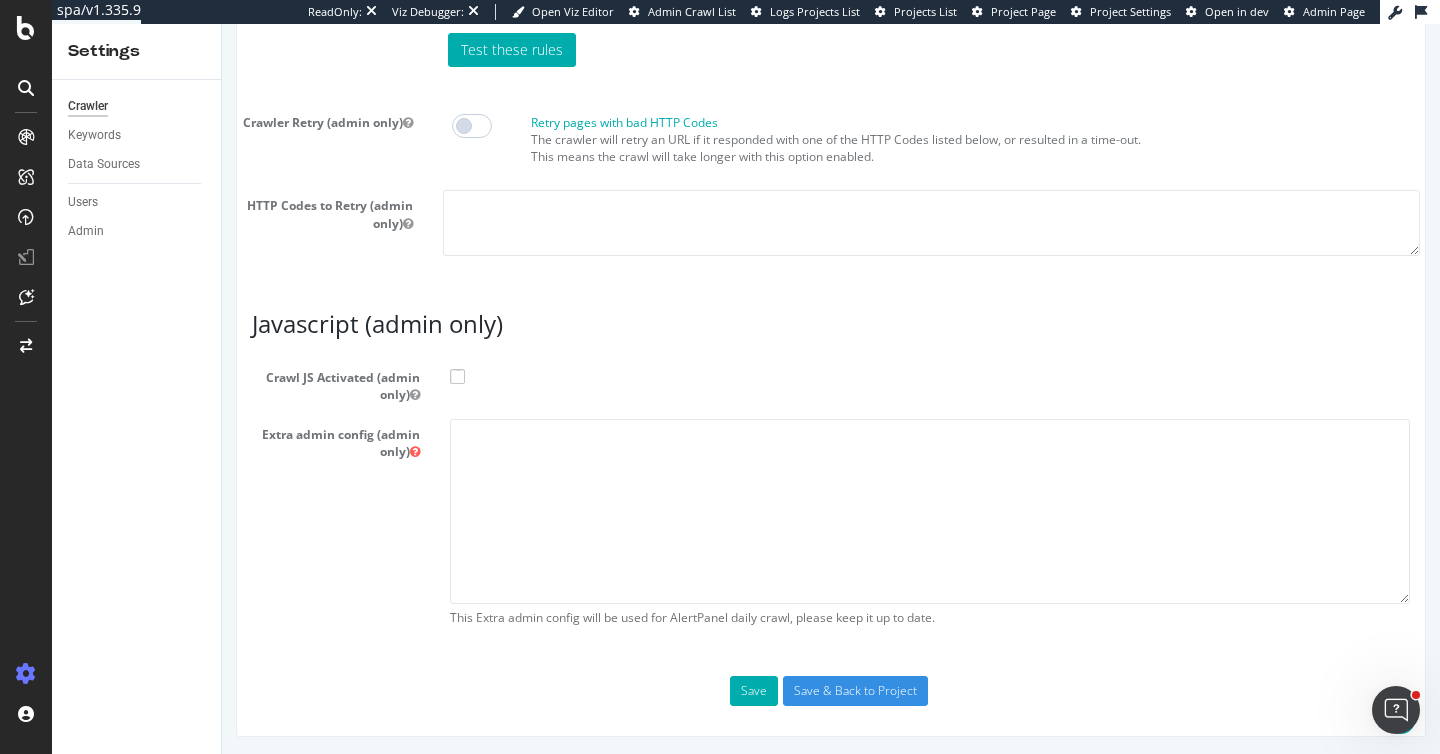 click at bounding box center (457, 376) 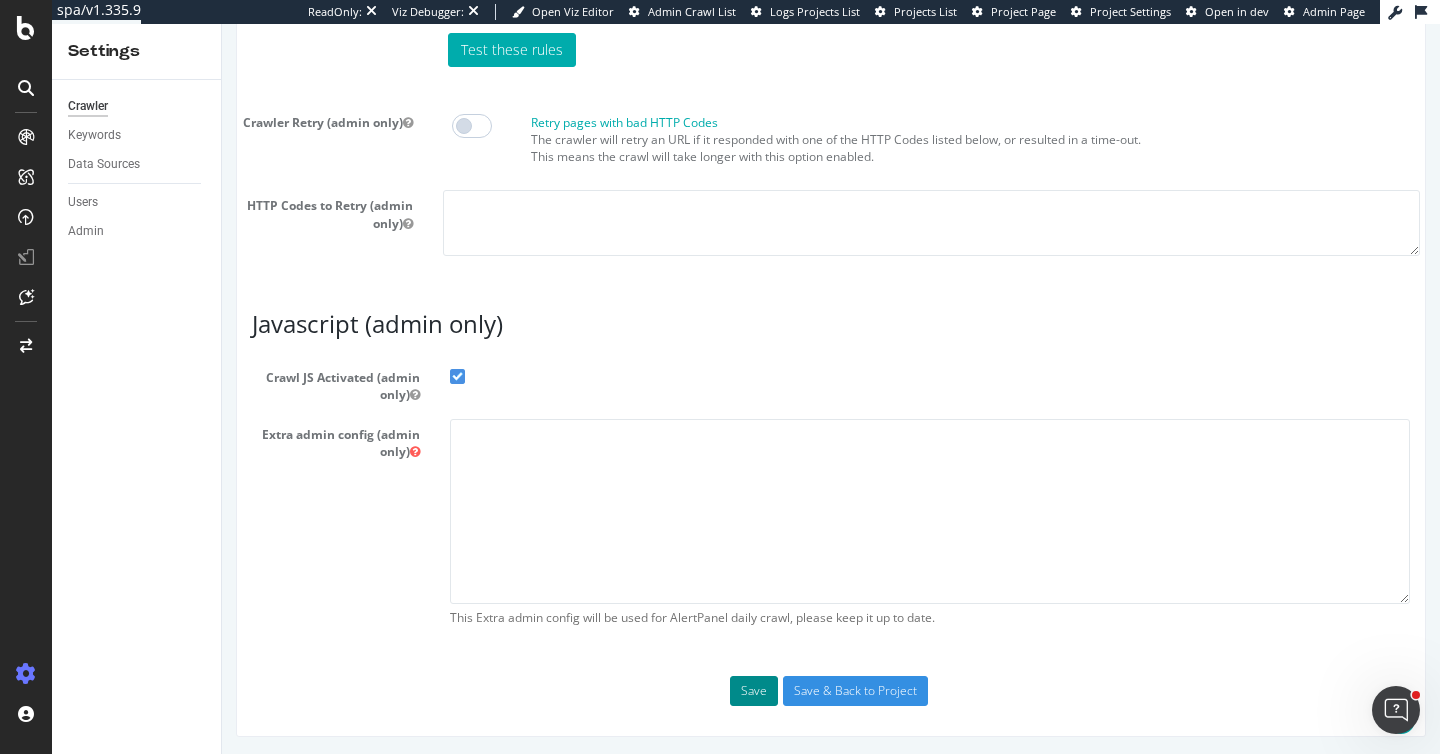 click on "Save" at bounding box center (754, 691) 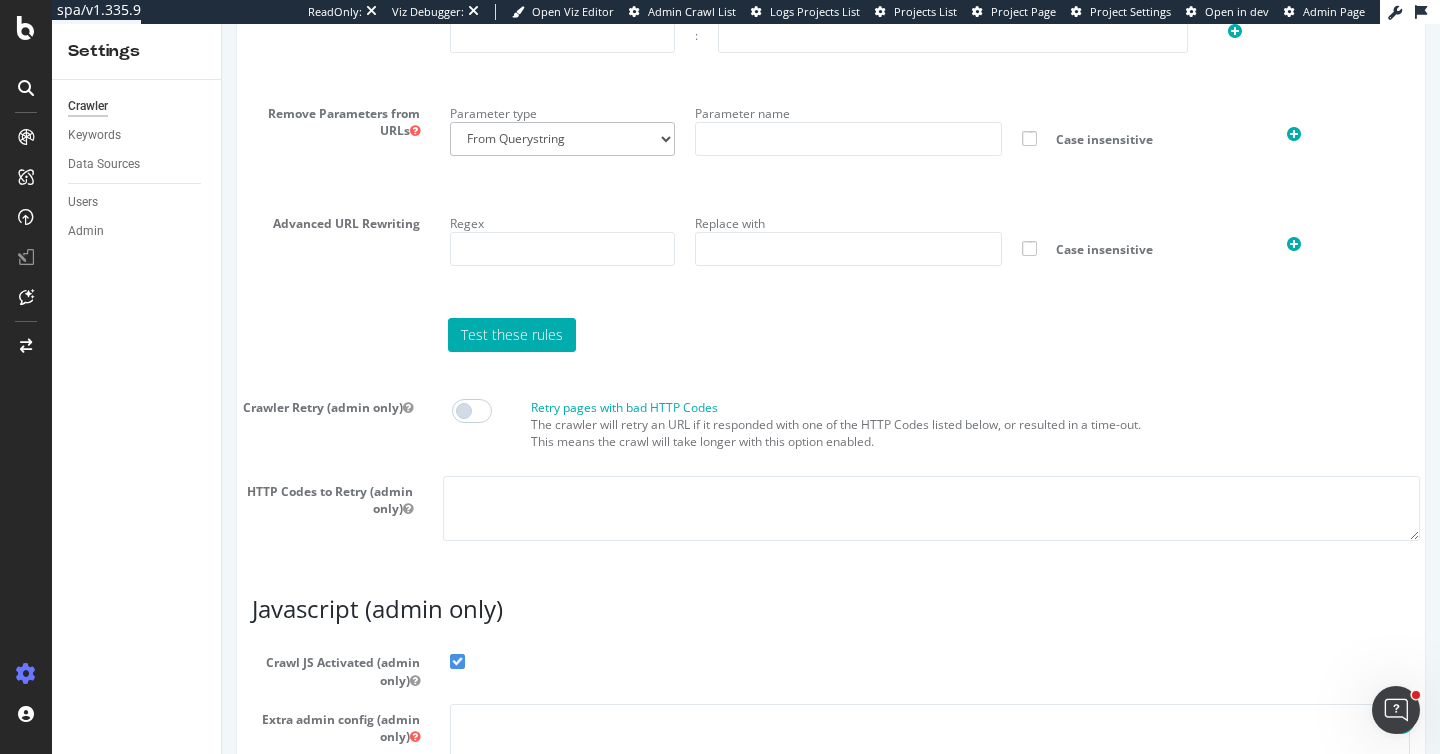 scroll, scrollTop: 1905, scrollLeft: 0, axis: vertical 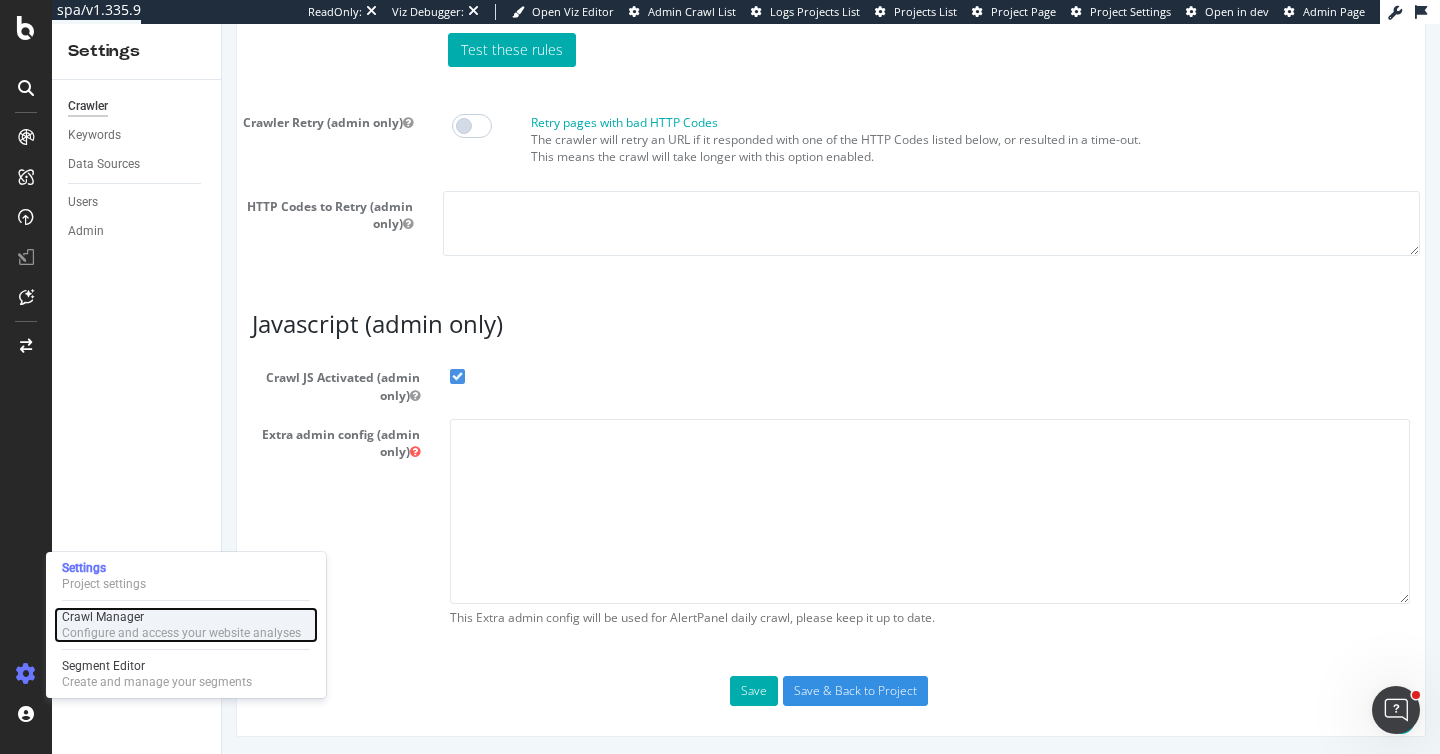 click on "Configure and access your website analyses" at bounding box center [181, 633] 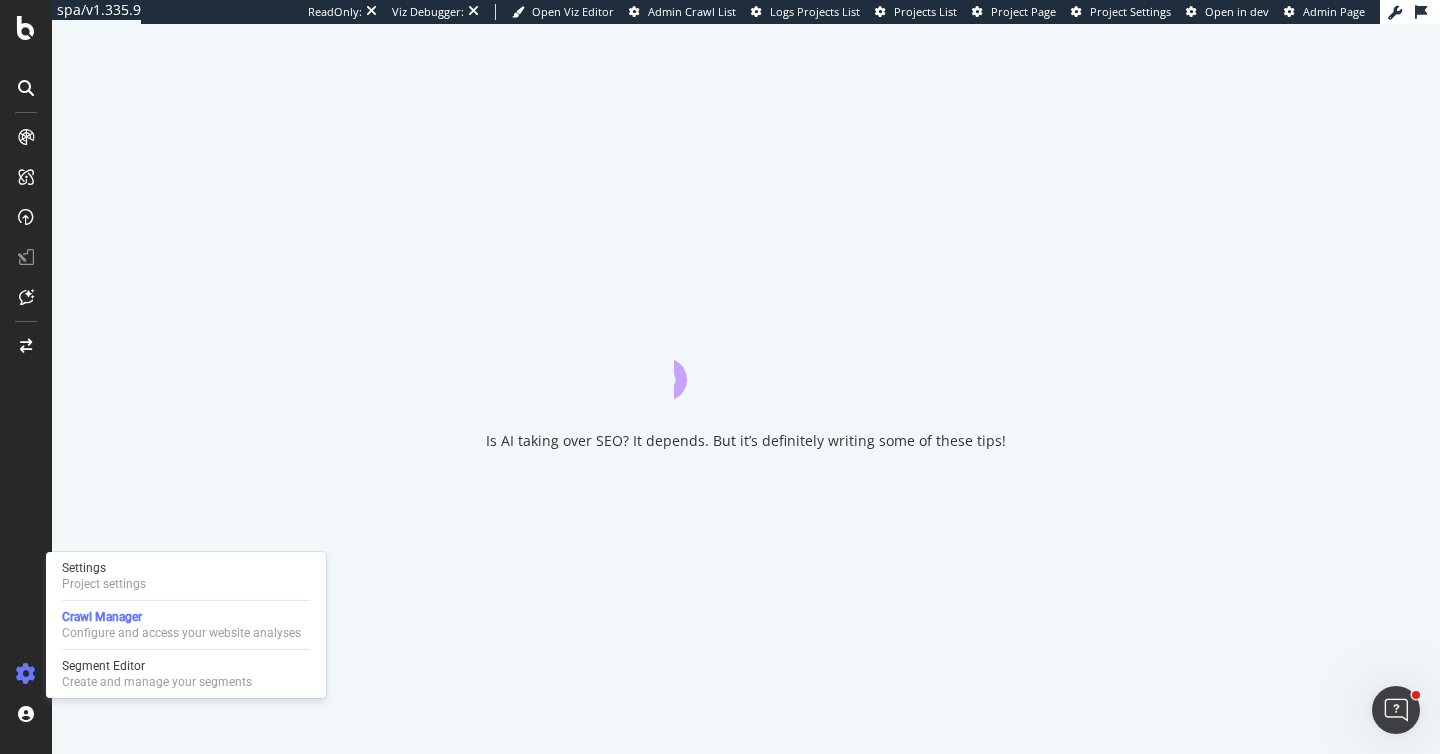 scroll, scrollTop: 0, scrollLeft: 0, axis: both 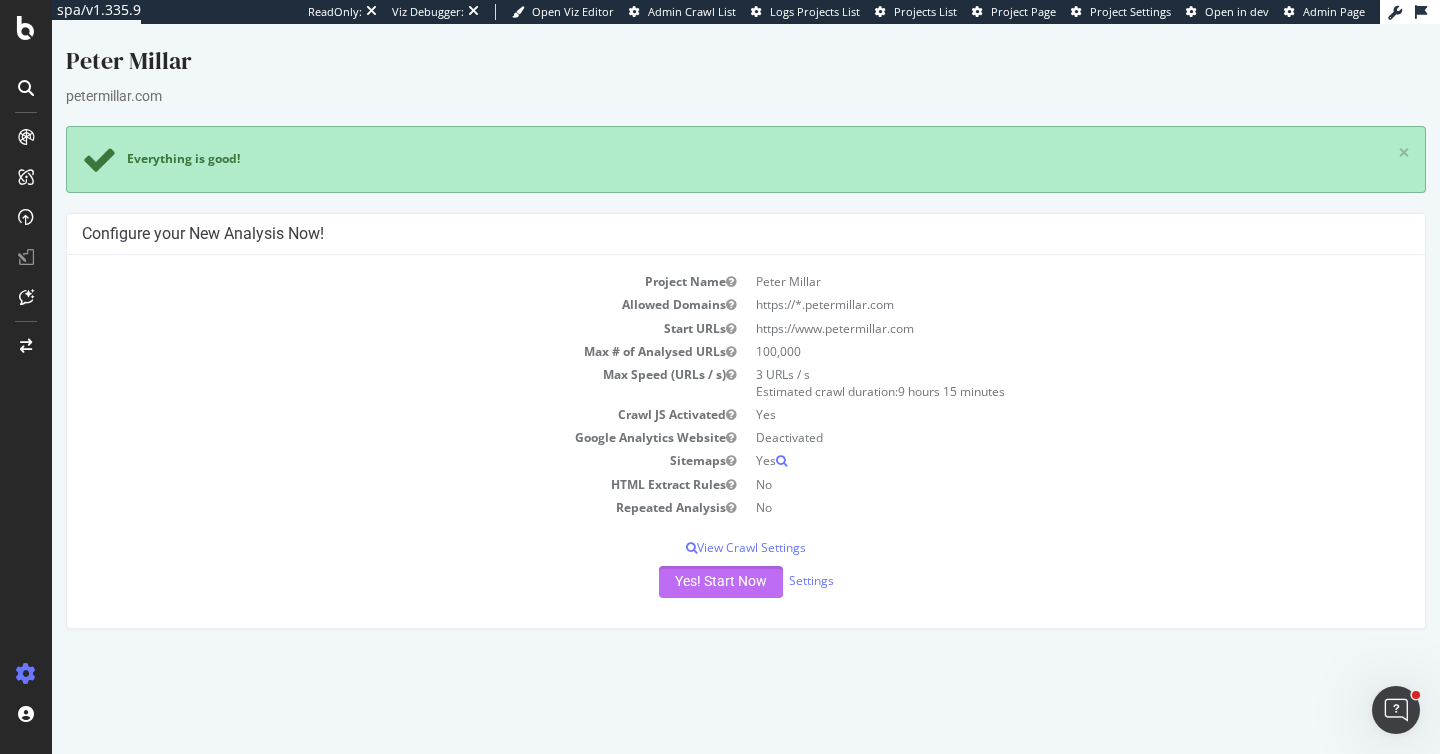 click on "Yes! Start Now" at bounding box center [721, 582] 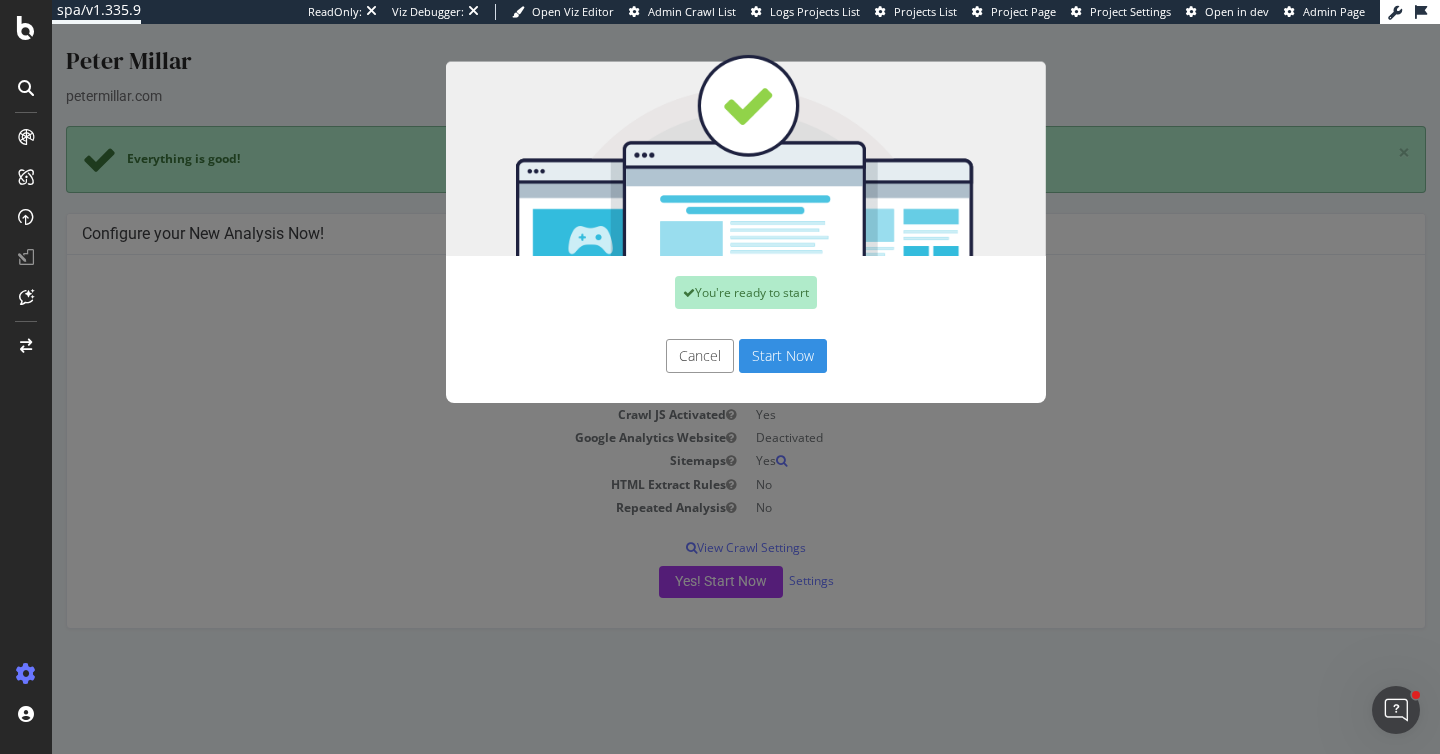 click on "Cancel
Start Now" at bounding box center [746, 366] 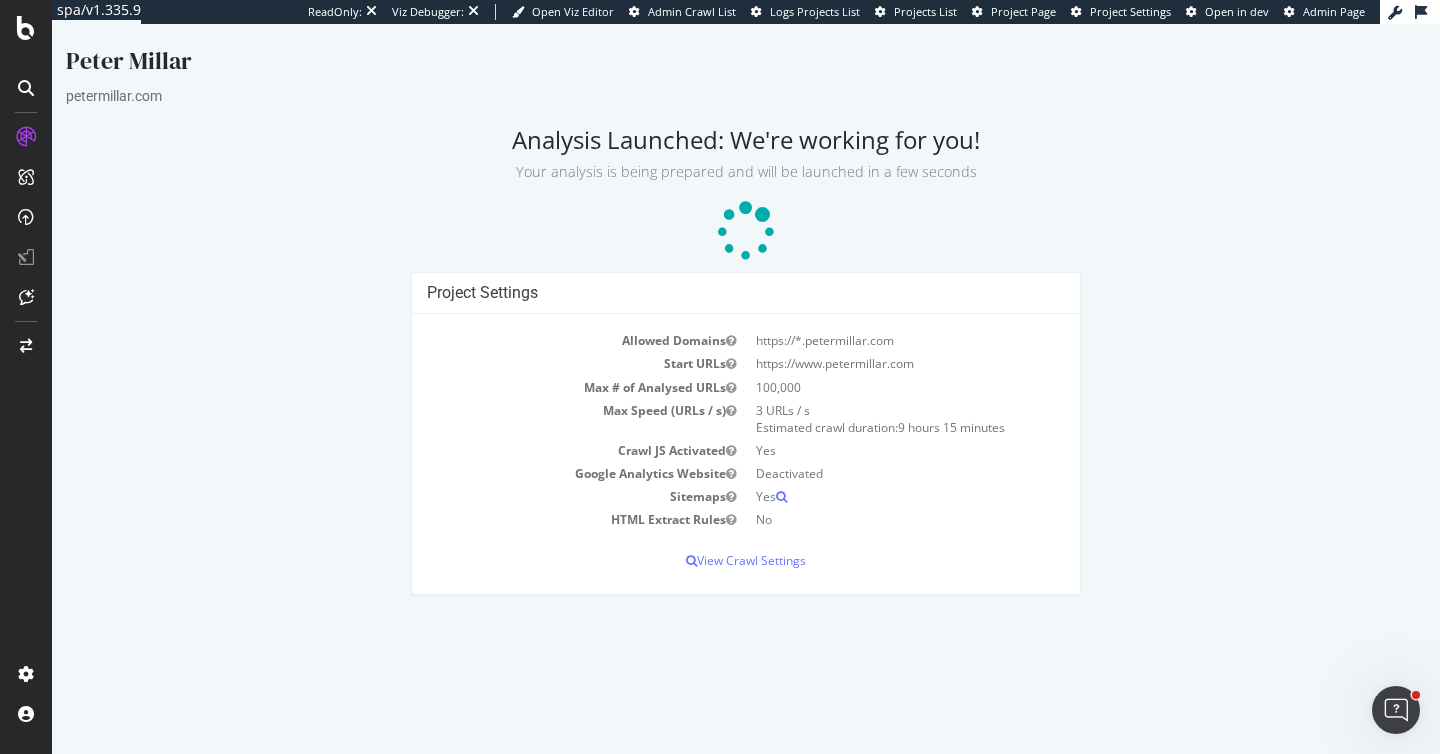 scroll, scrollTop: 0, scrollLeft: 0, axis: both 